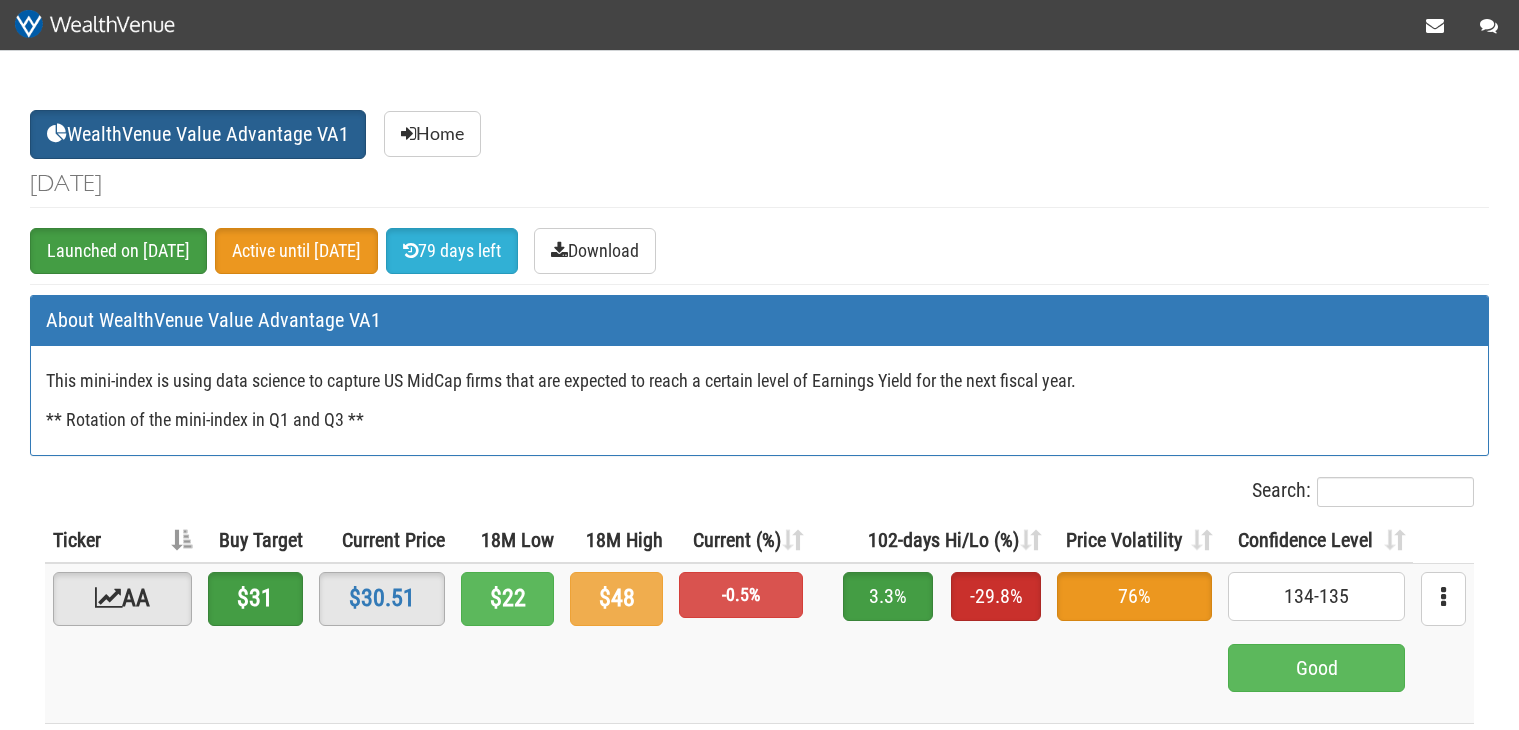 scroll, scrollTop: 0, scrollLeft: 0, axis: both 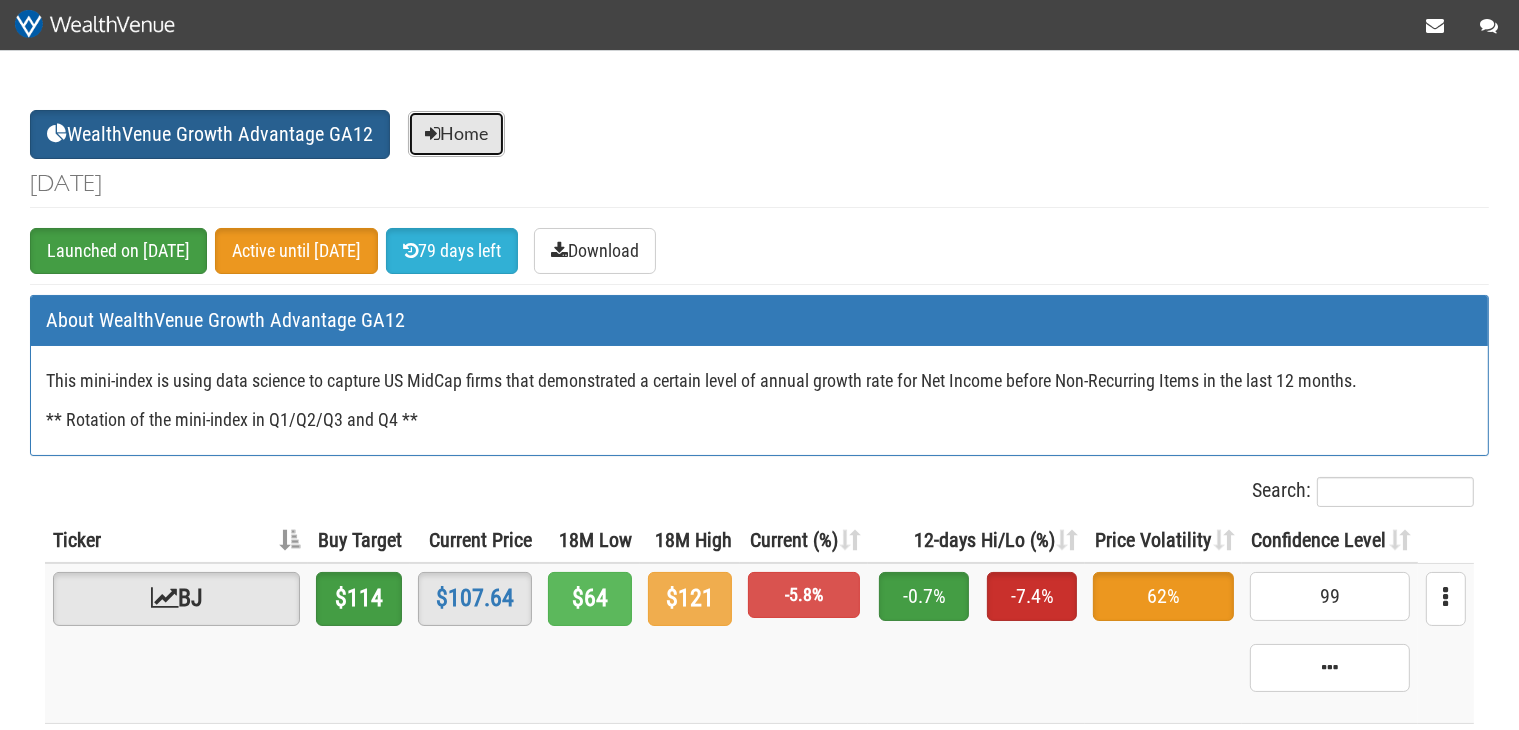 click on "Home" at bounding box center (456, 134) 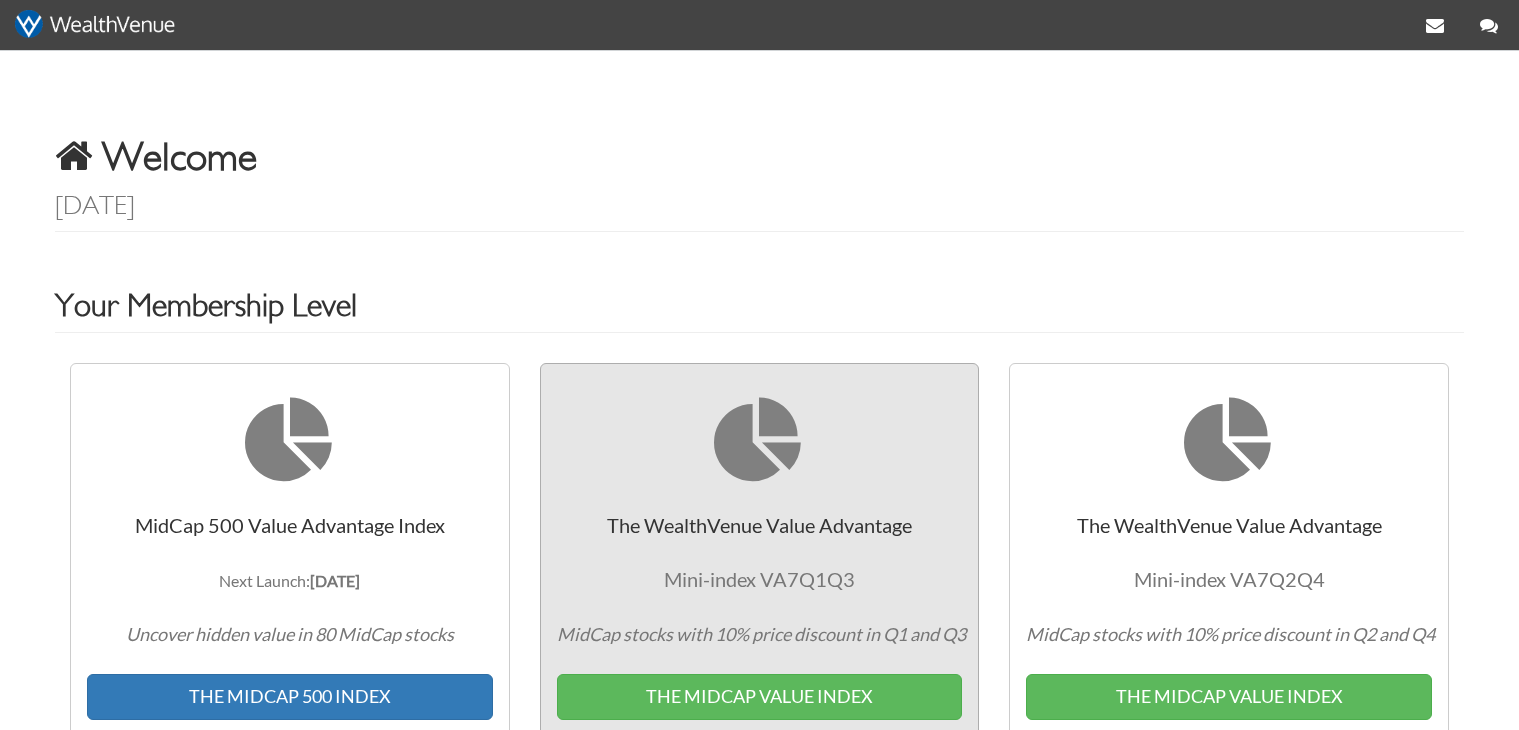 scroll, scrollTop: 528, scrollLeft: 0, axis: vertical 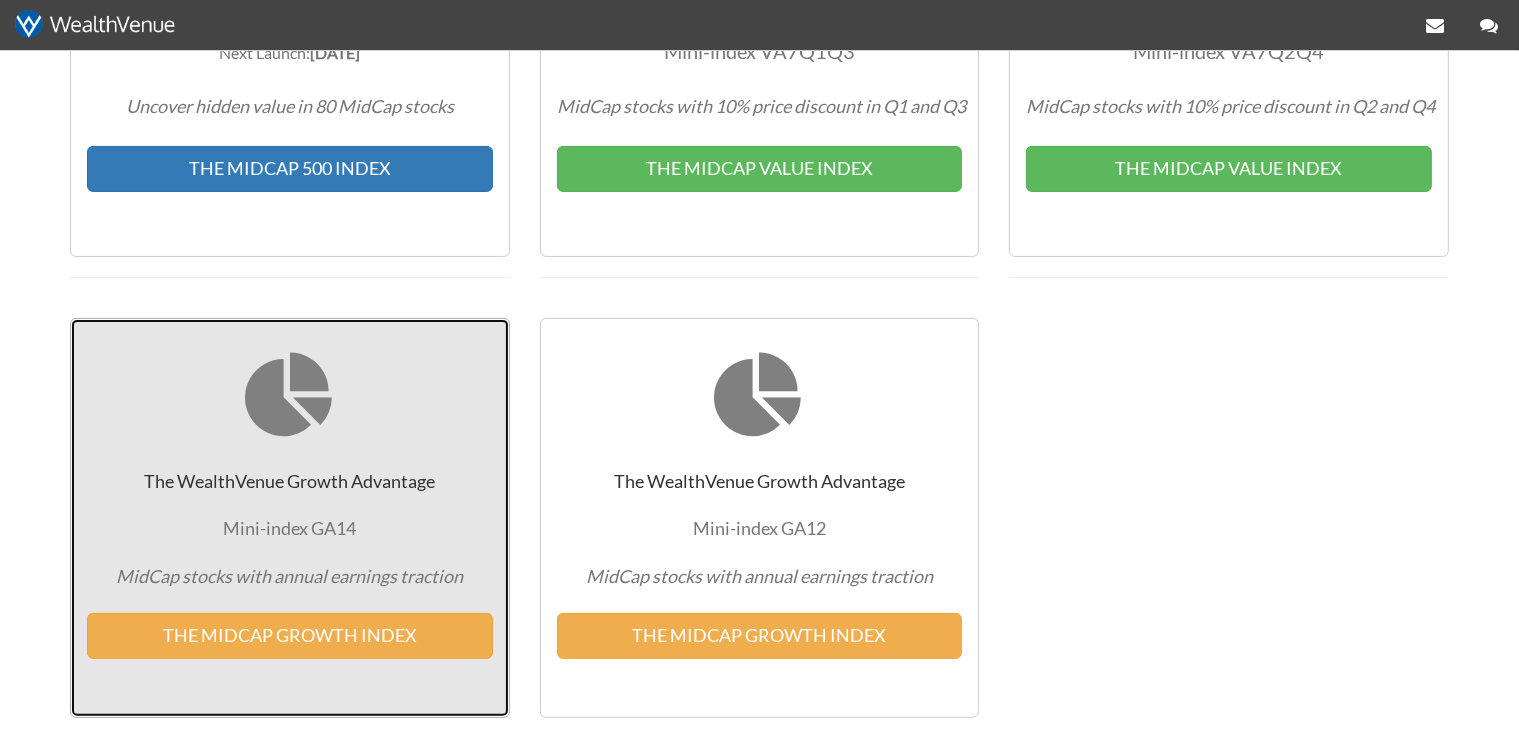 click on "The WealthVenue Growth Advantage  Mini-index GA14 MidCap stocks with annual earnings traction THE MIDCAP GROWTH INDEX" at bounding box center [290, 518] 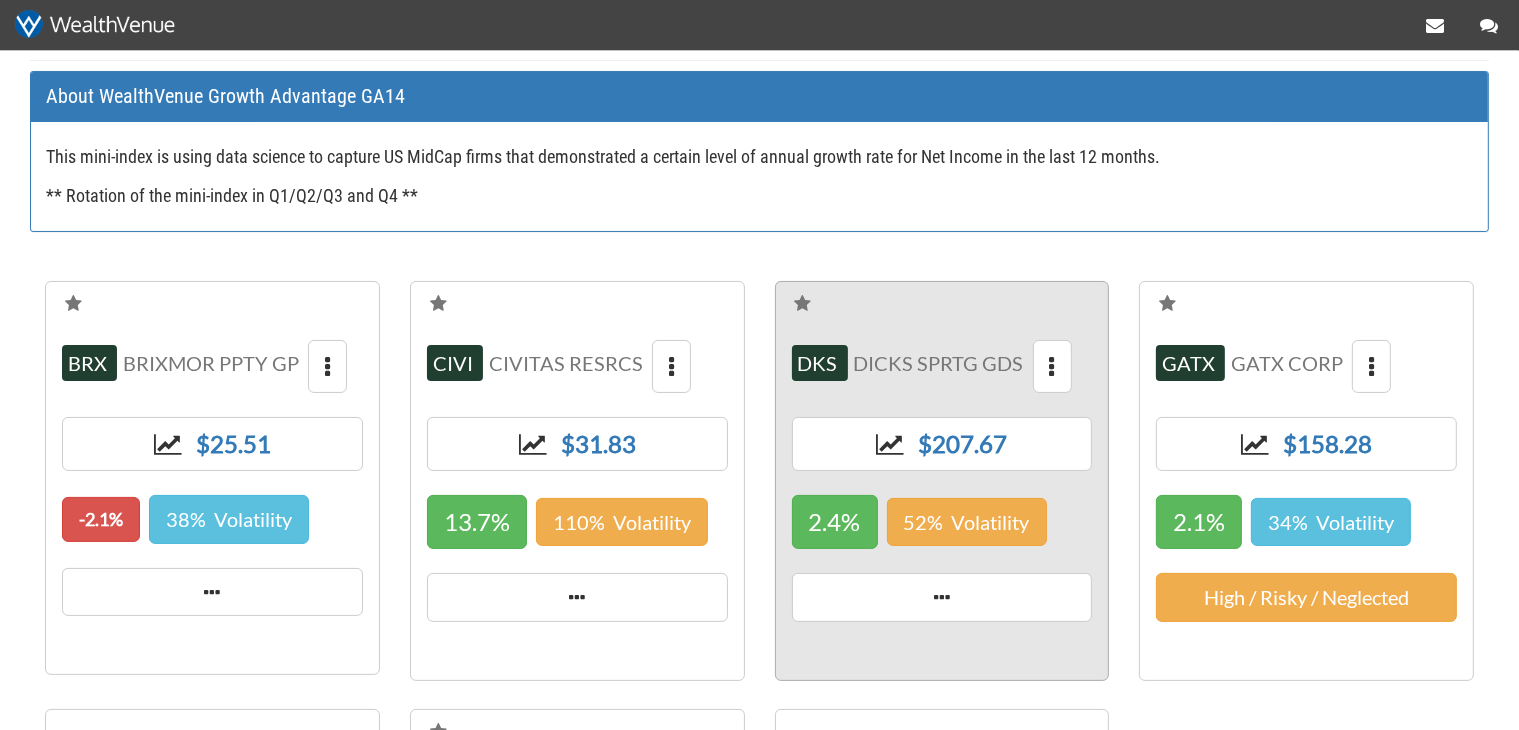scroll, scrollTop: 316, scrollLeft: 0, axis: vertical 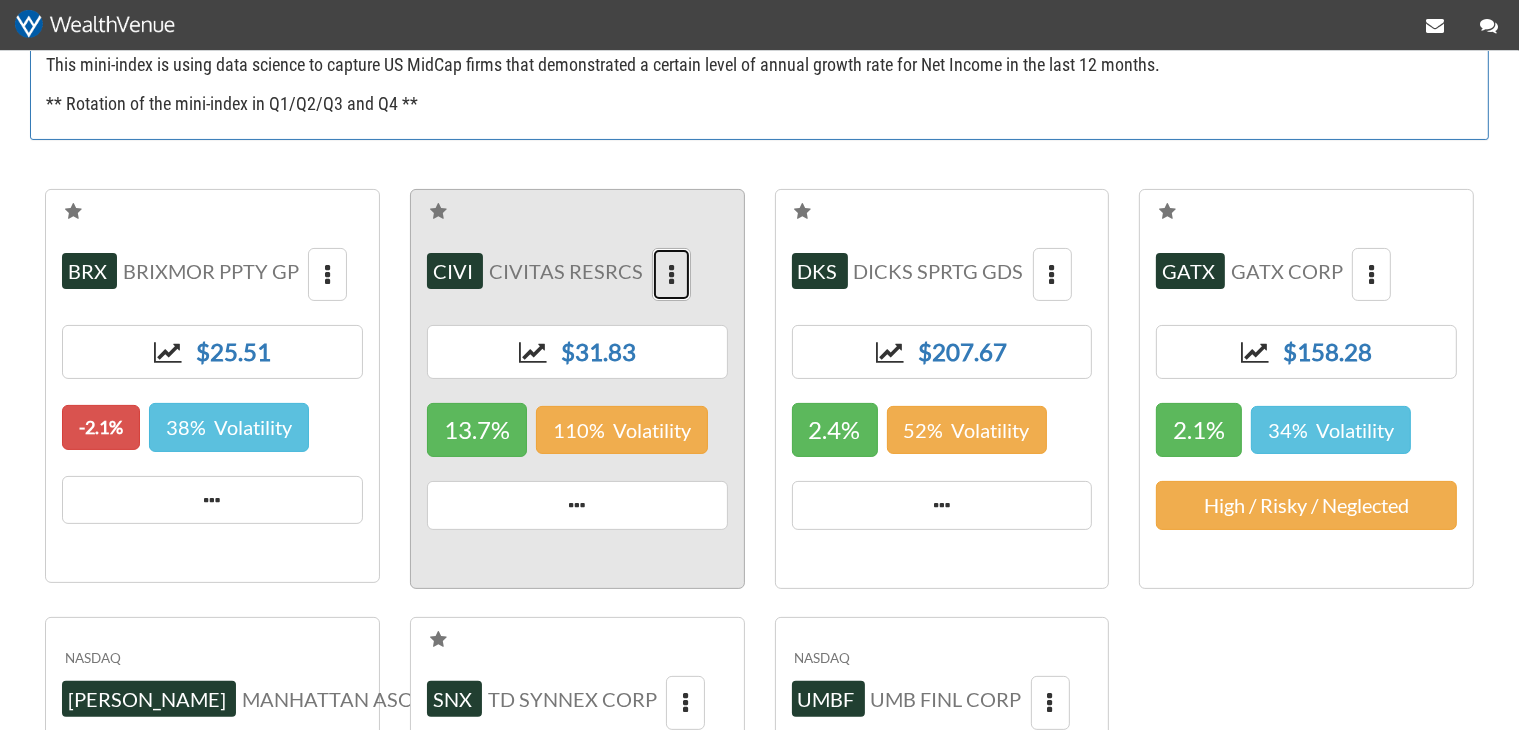 click at bounding box center [671, 275] 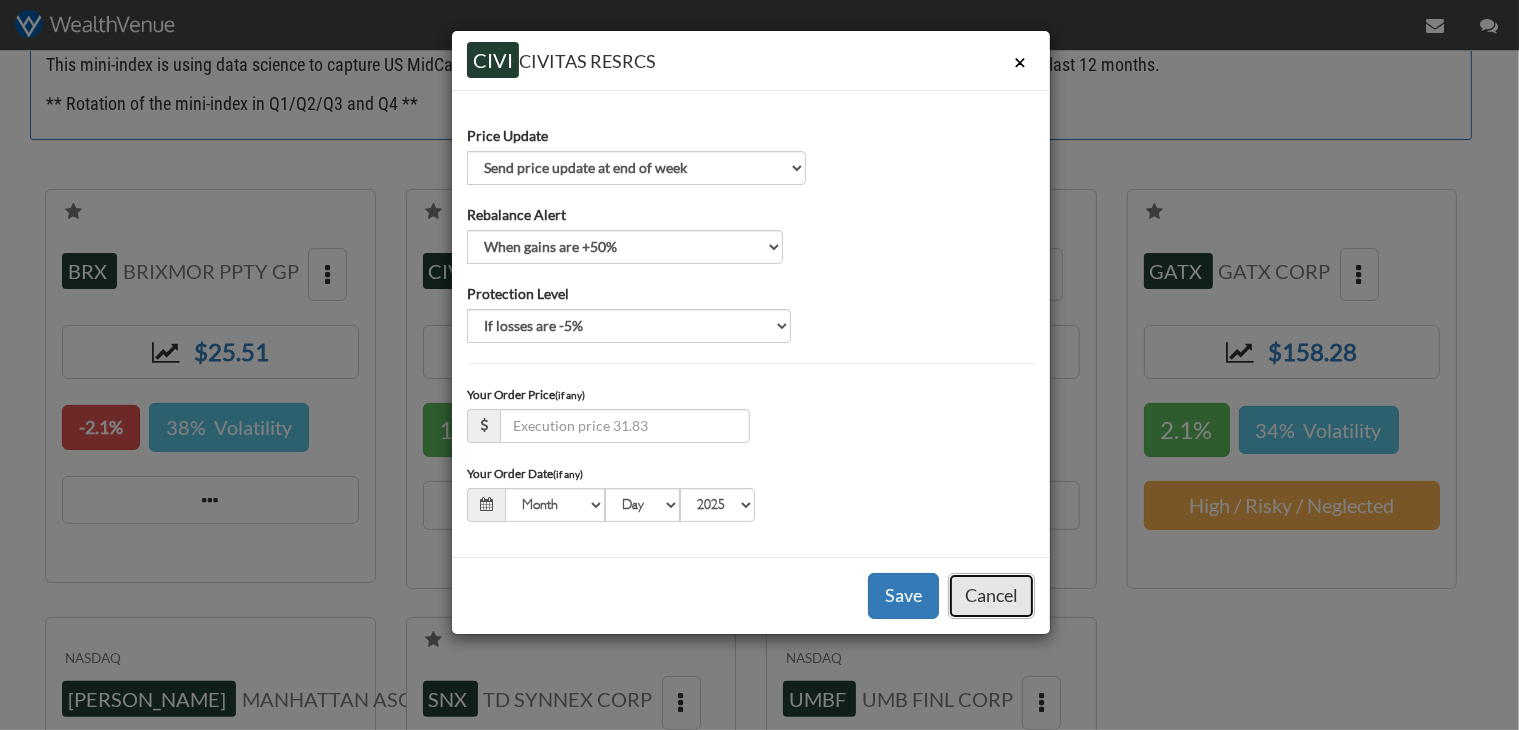 click on "Cancel" at bounding box center (991, 596) 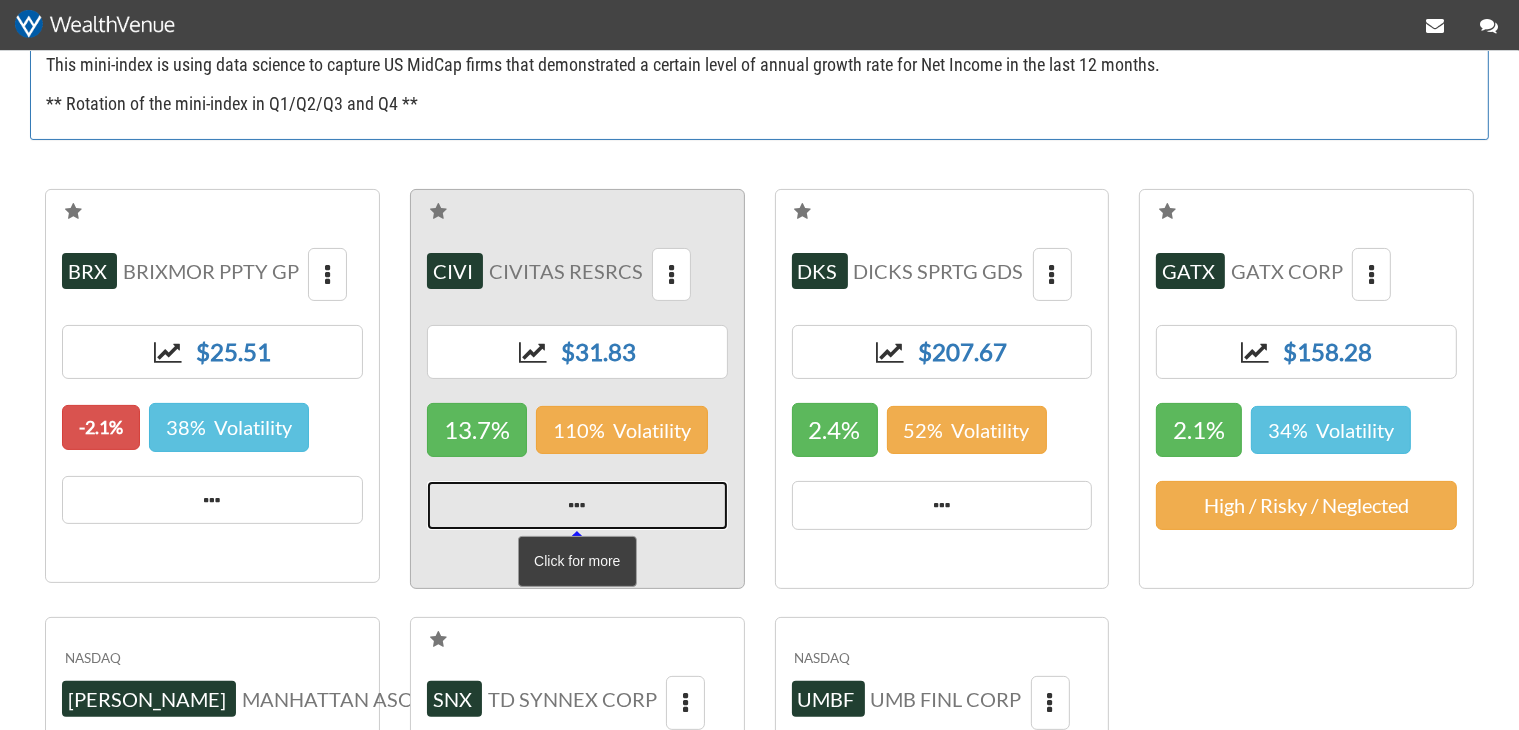 click at bounding box center [577, 506] 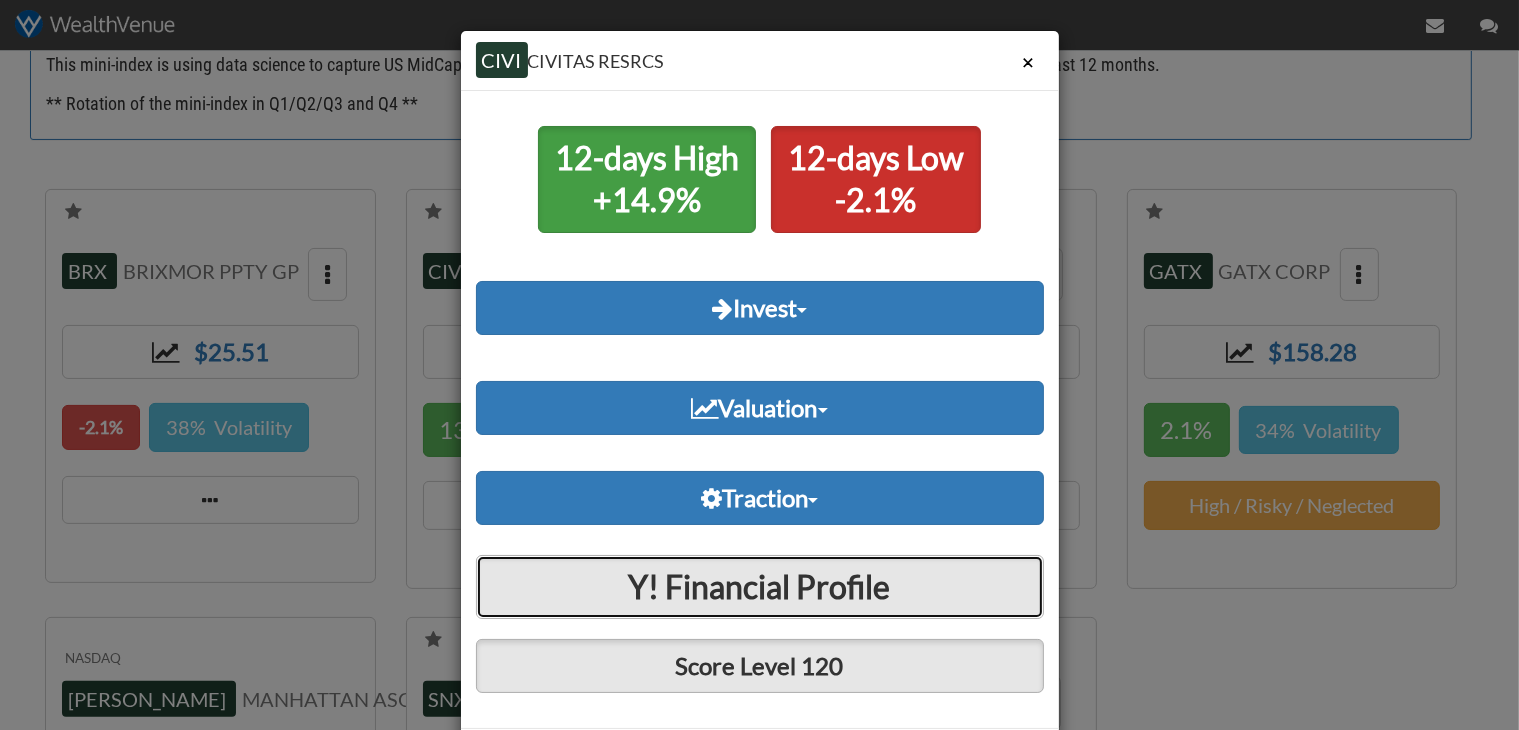 click on "Y! Financial Profile" at bounding box center (760, 587) 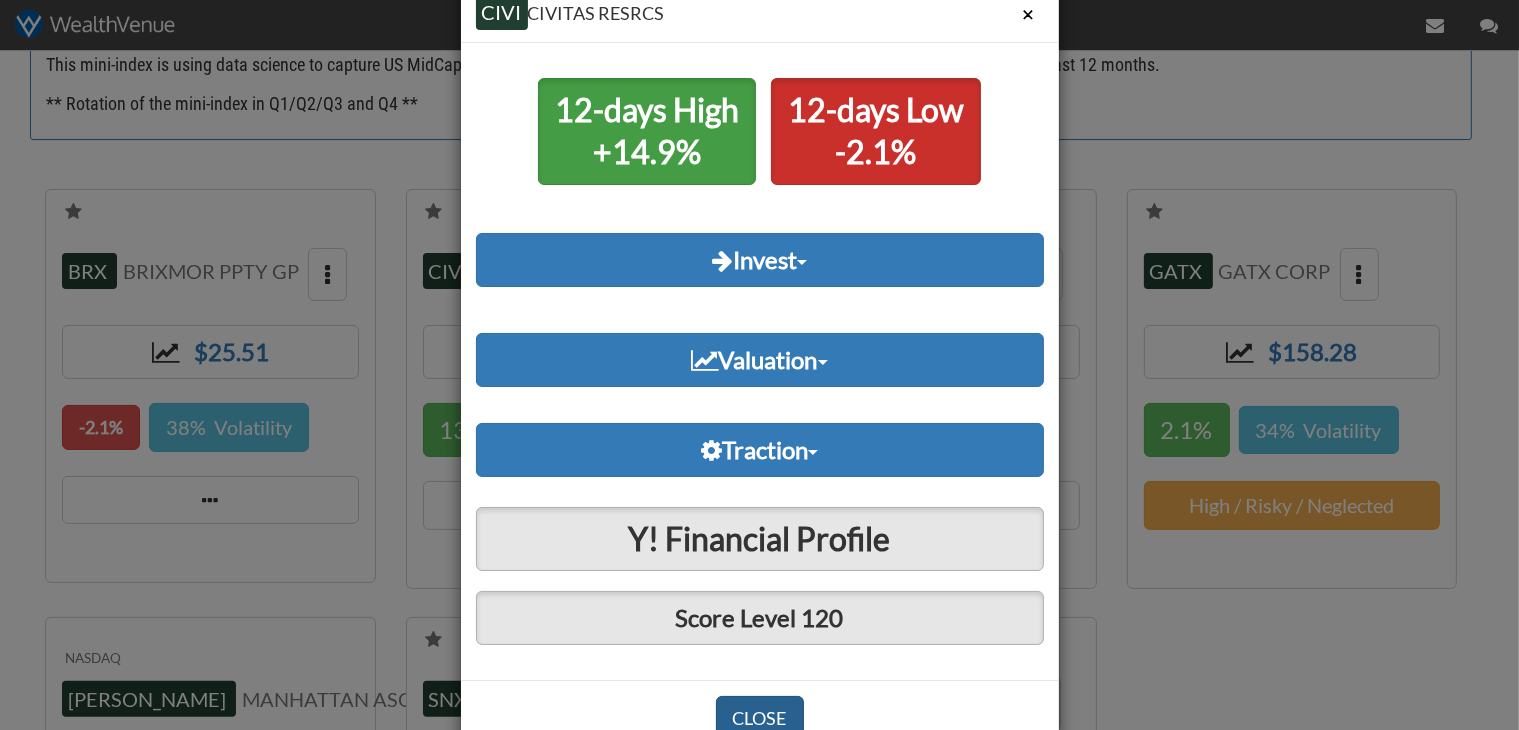 scroll, scrollTop: 102, scrollLeft: 0, axis: vertical 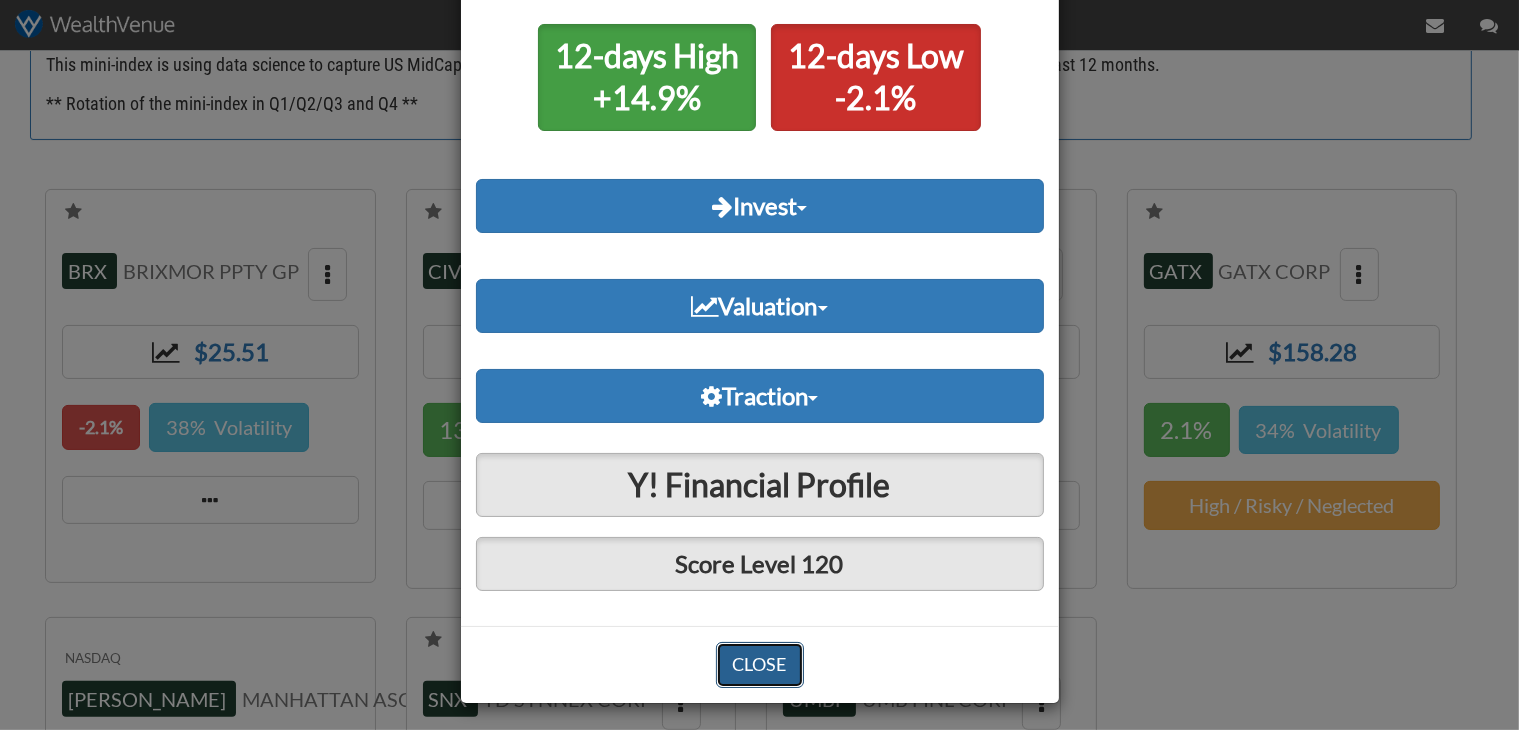 click on "CLOSE" at bounding box center [760, 665] 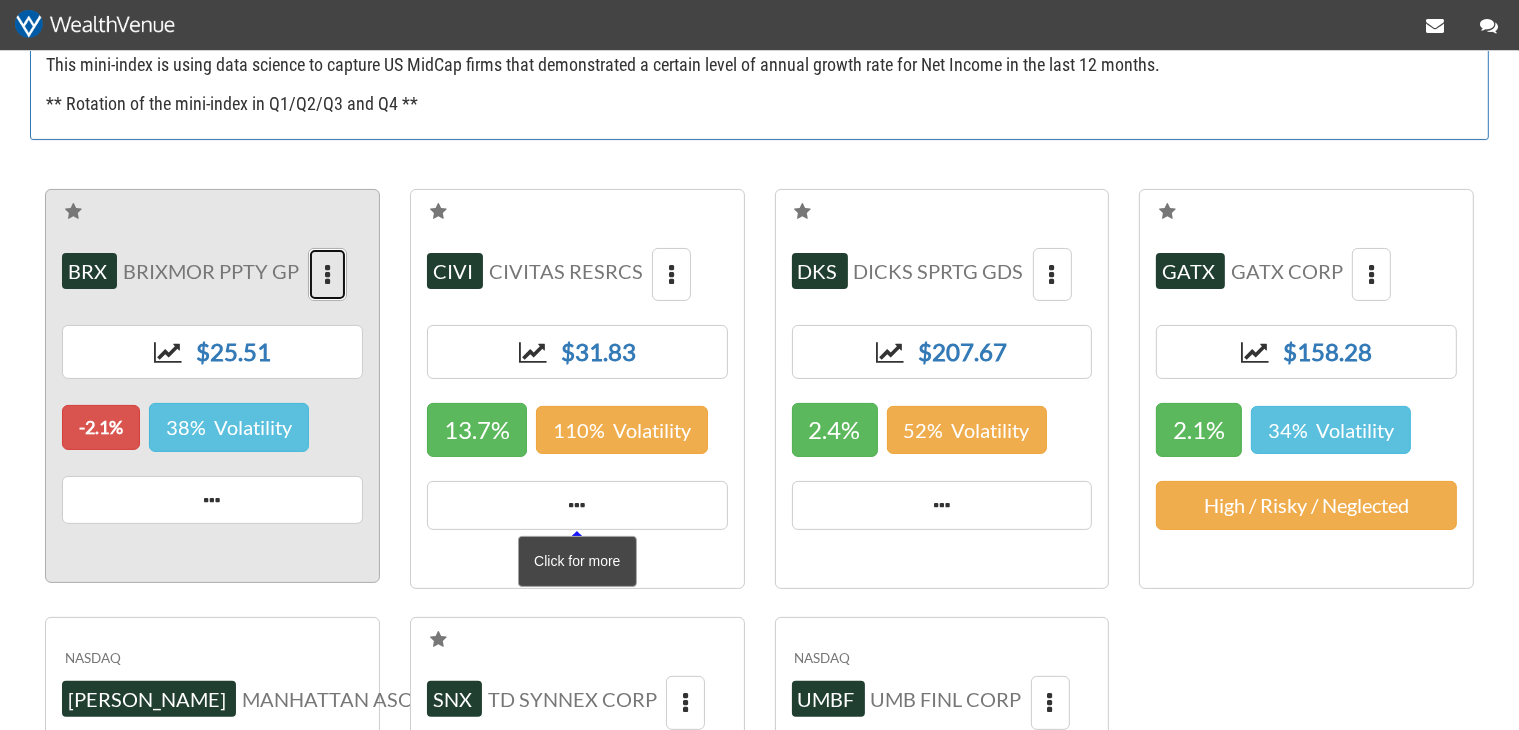 click at bounding box center (327, 275) 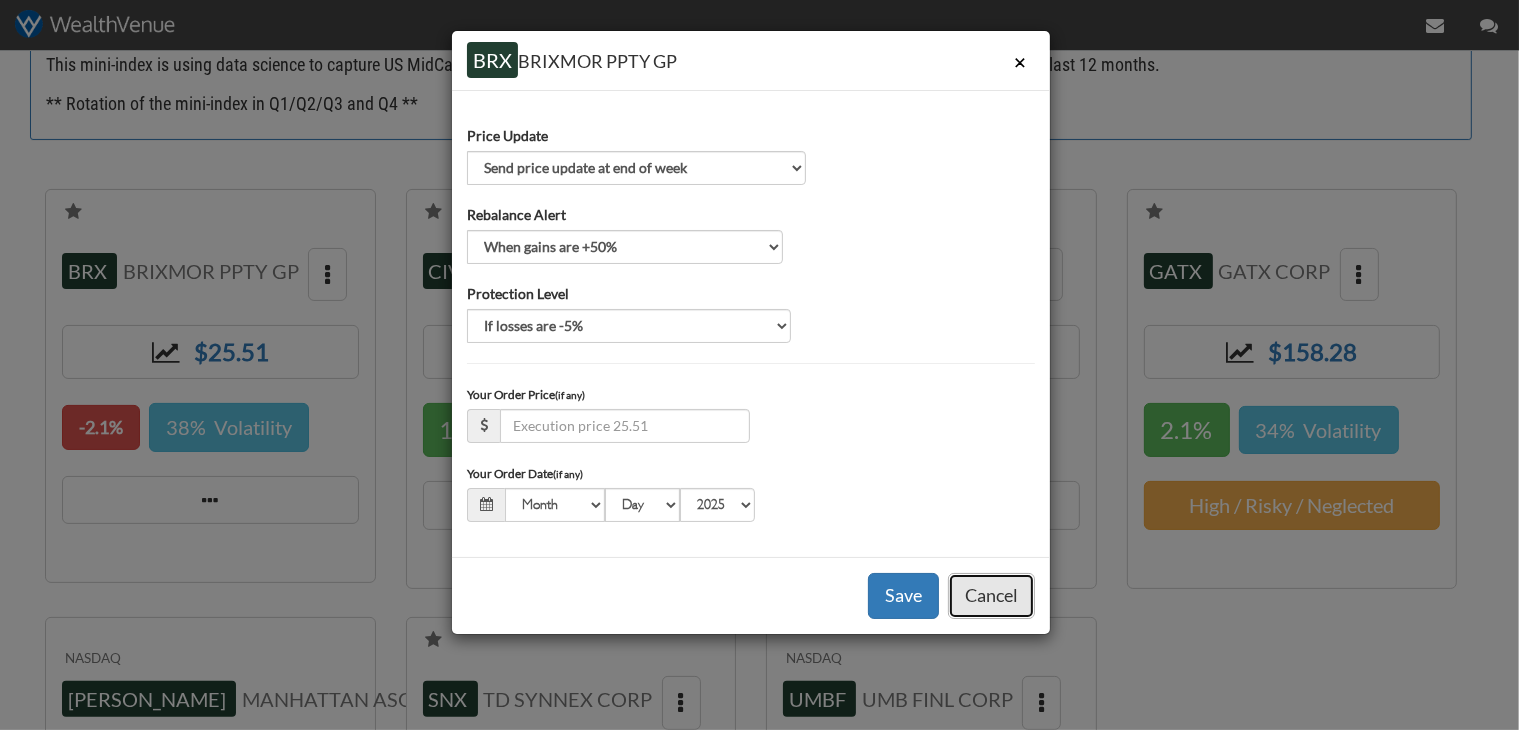 click on "Cancel" at bounding box center [991, 596] 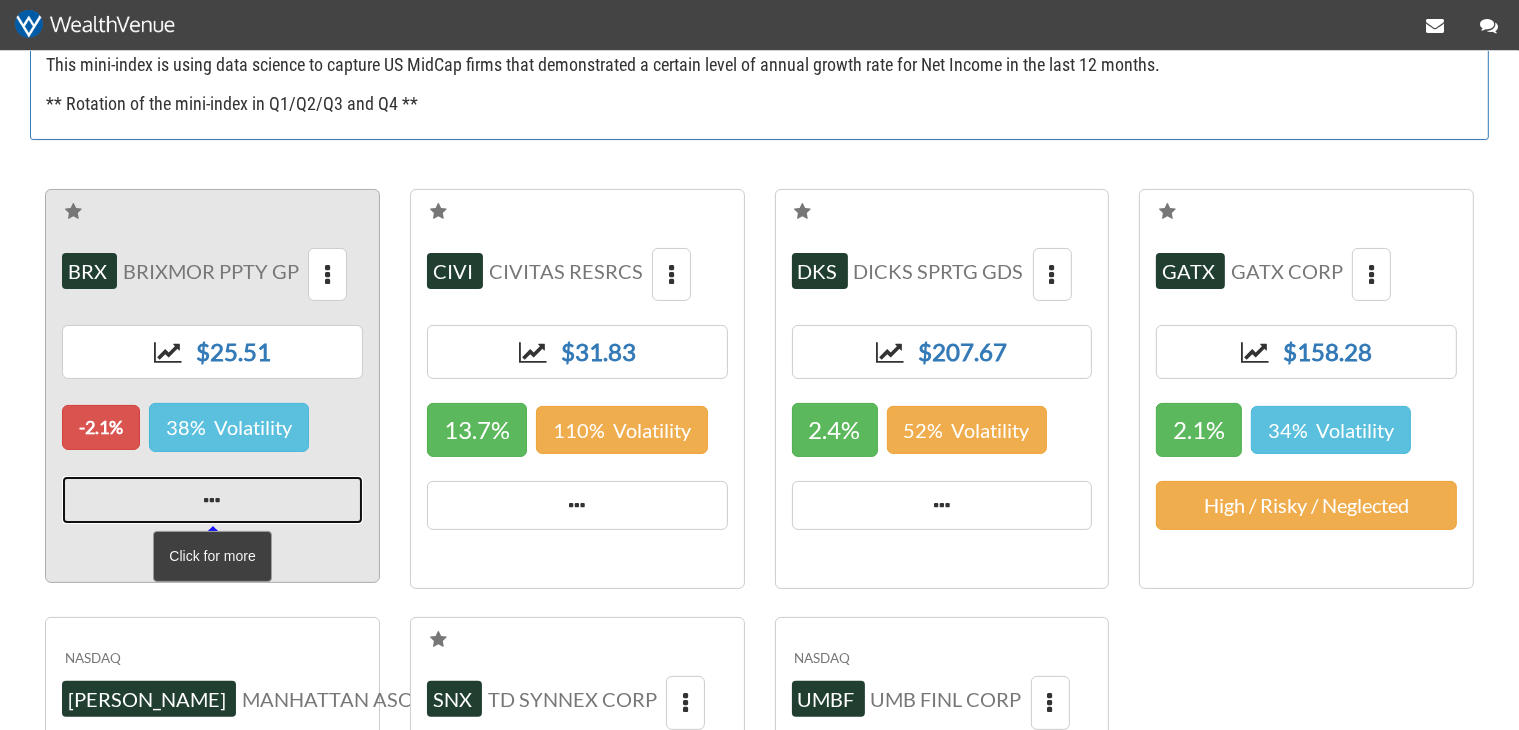 click at bounding box center (212, 500) 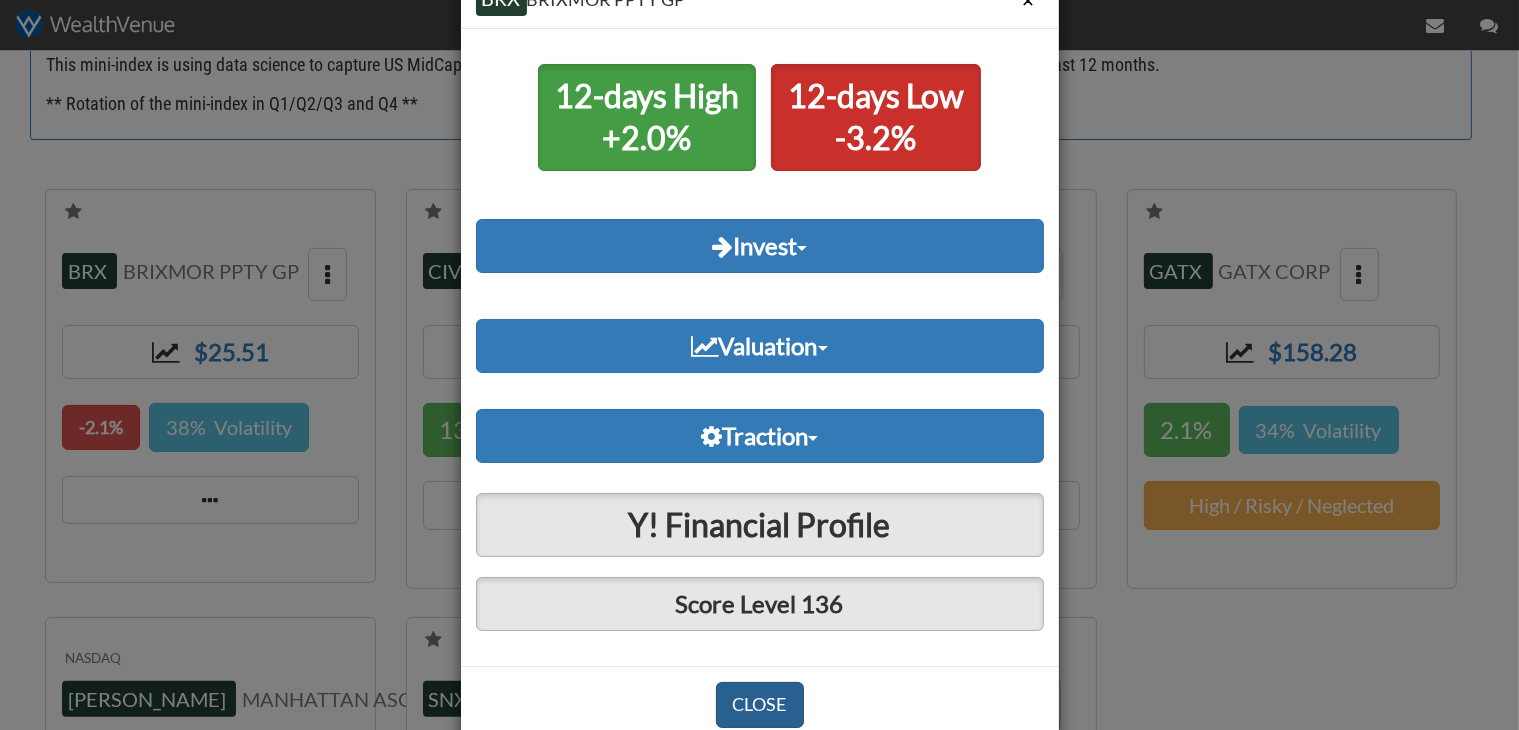 scroll, scrollTop: 96, scrollLeft: 0, axis: vertical 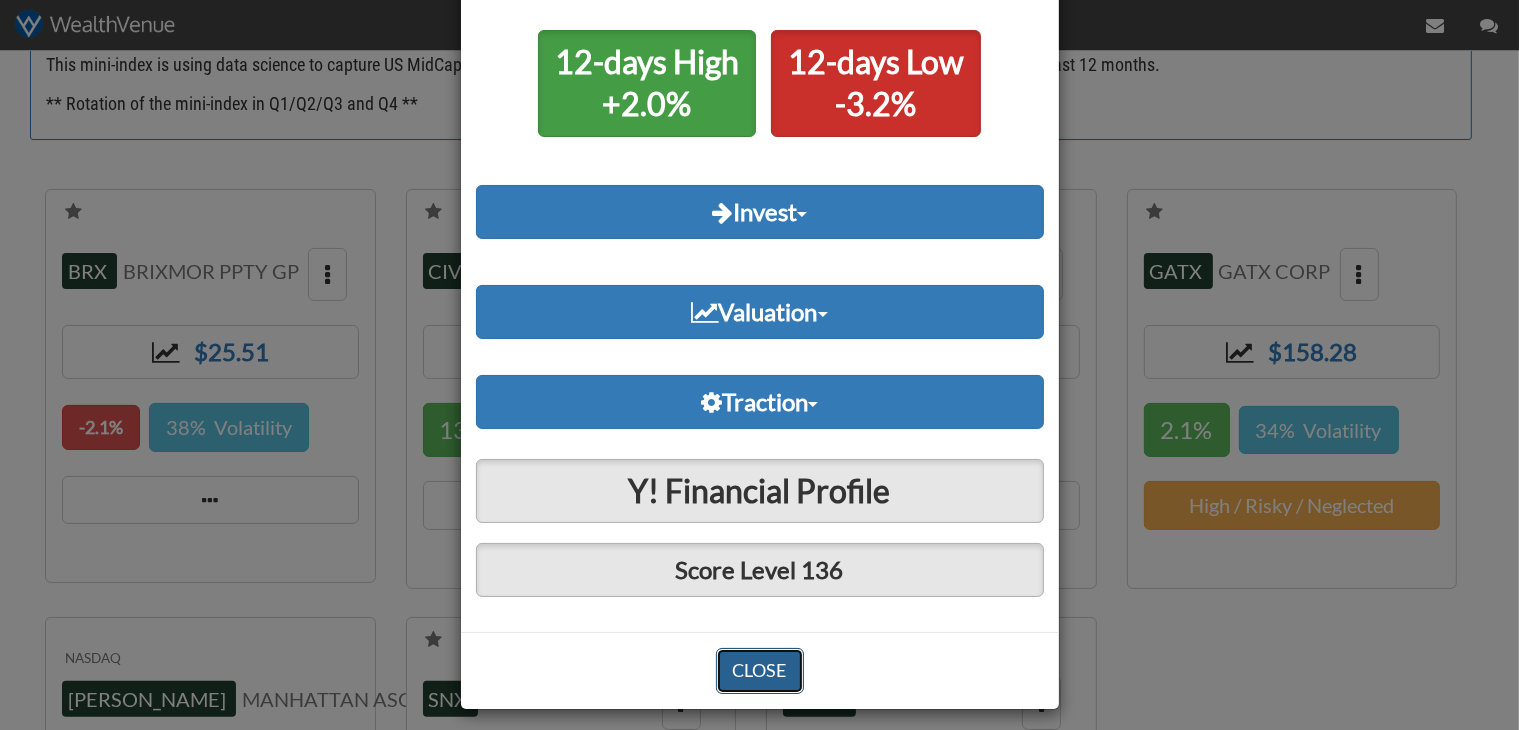 click on "CLOSE" at bounding box center [760, 671] 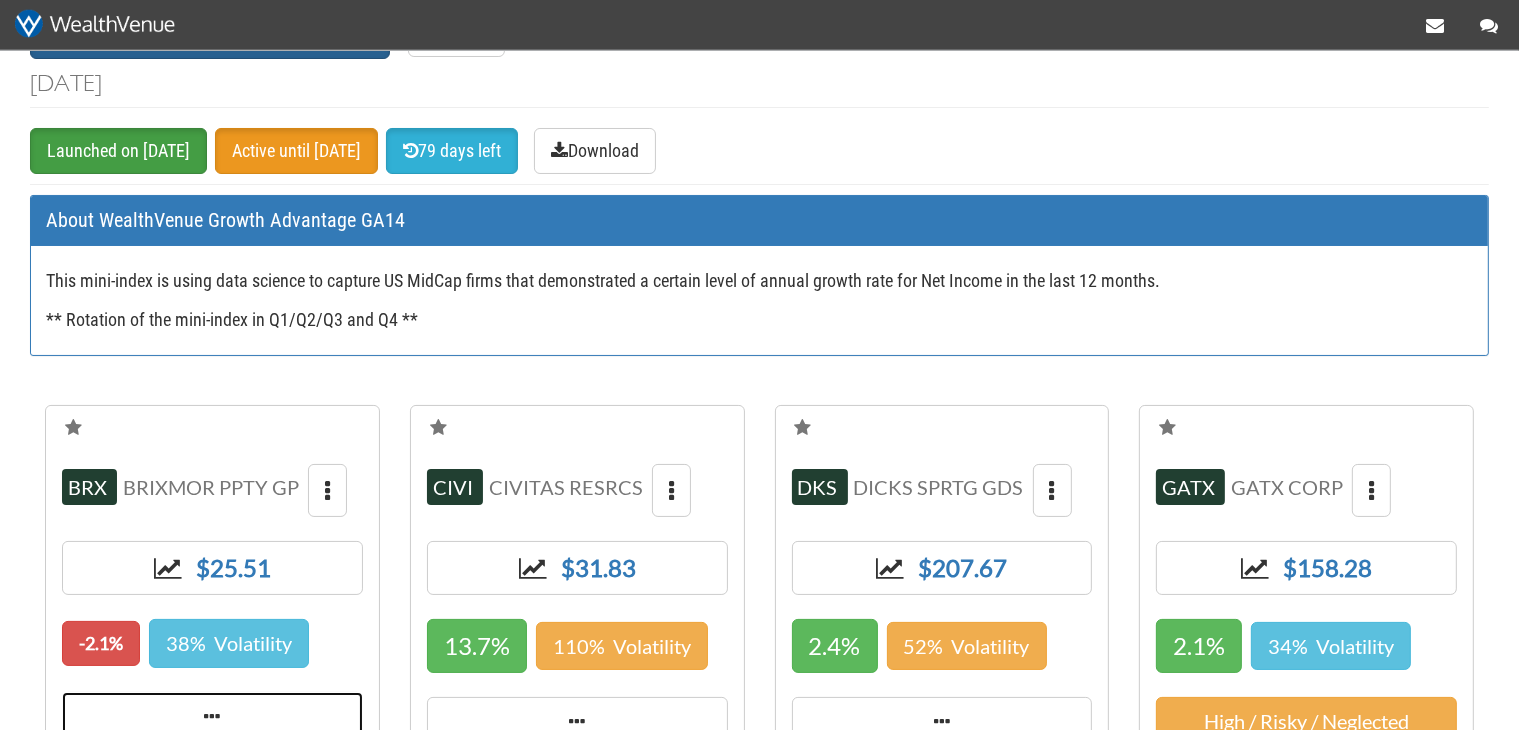 scroll, scrollTop: 0, scrollLeft: 0, axis: both 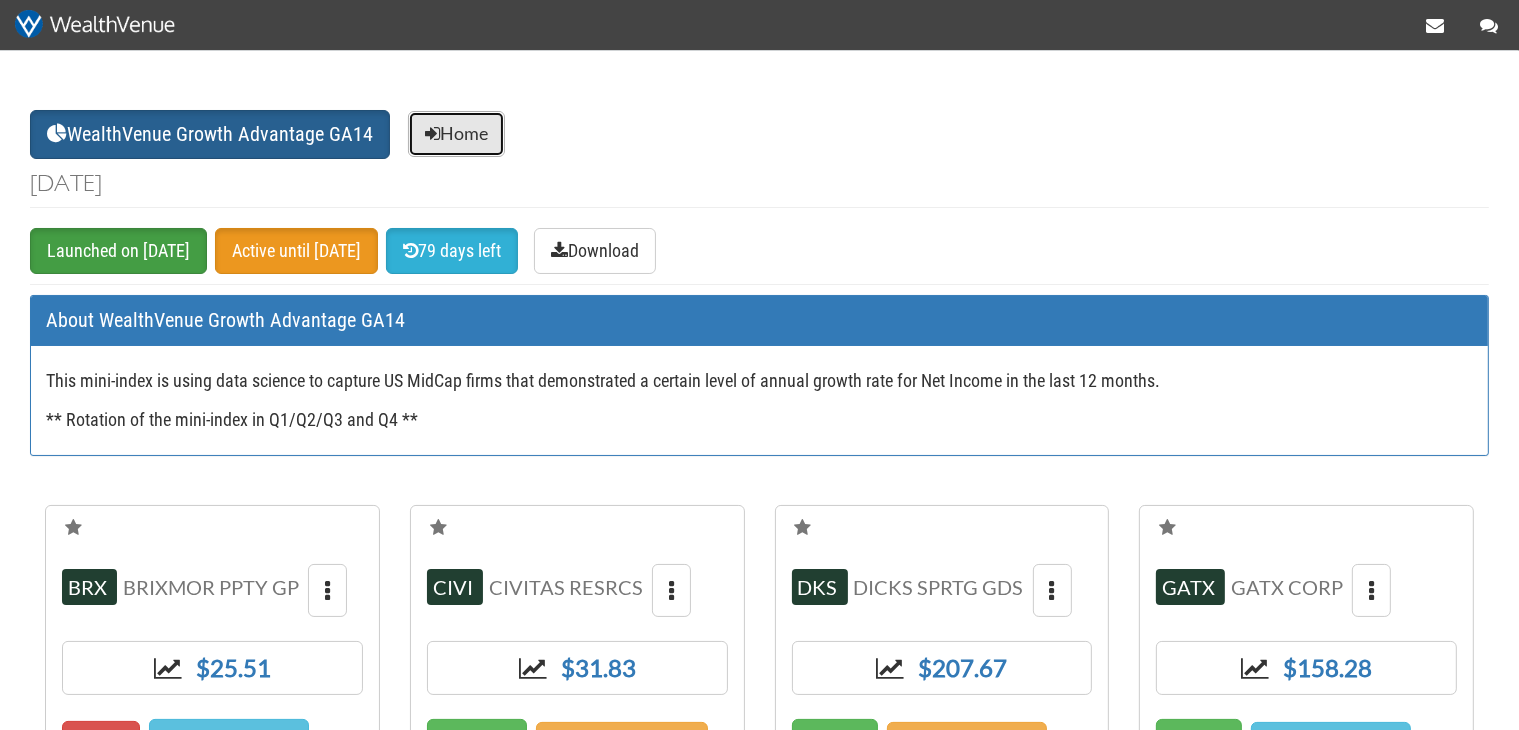 click on "Home" at bounding box center [456, 134] 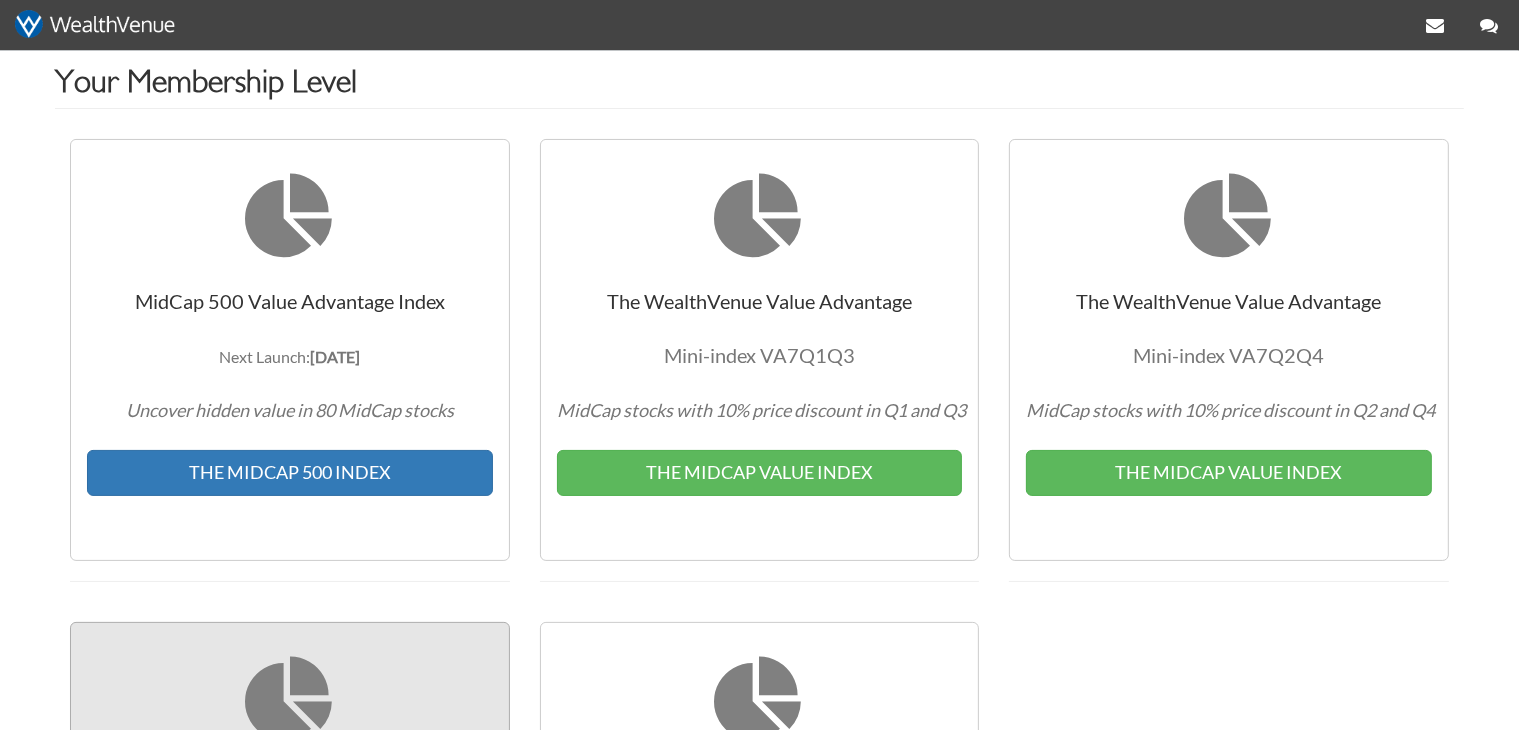 scroll, scrollTop: 739, scrollLeft: 0, axis: vertical 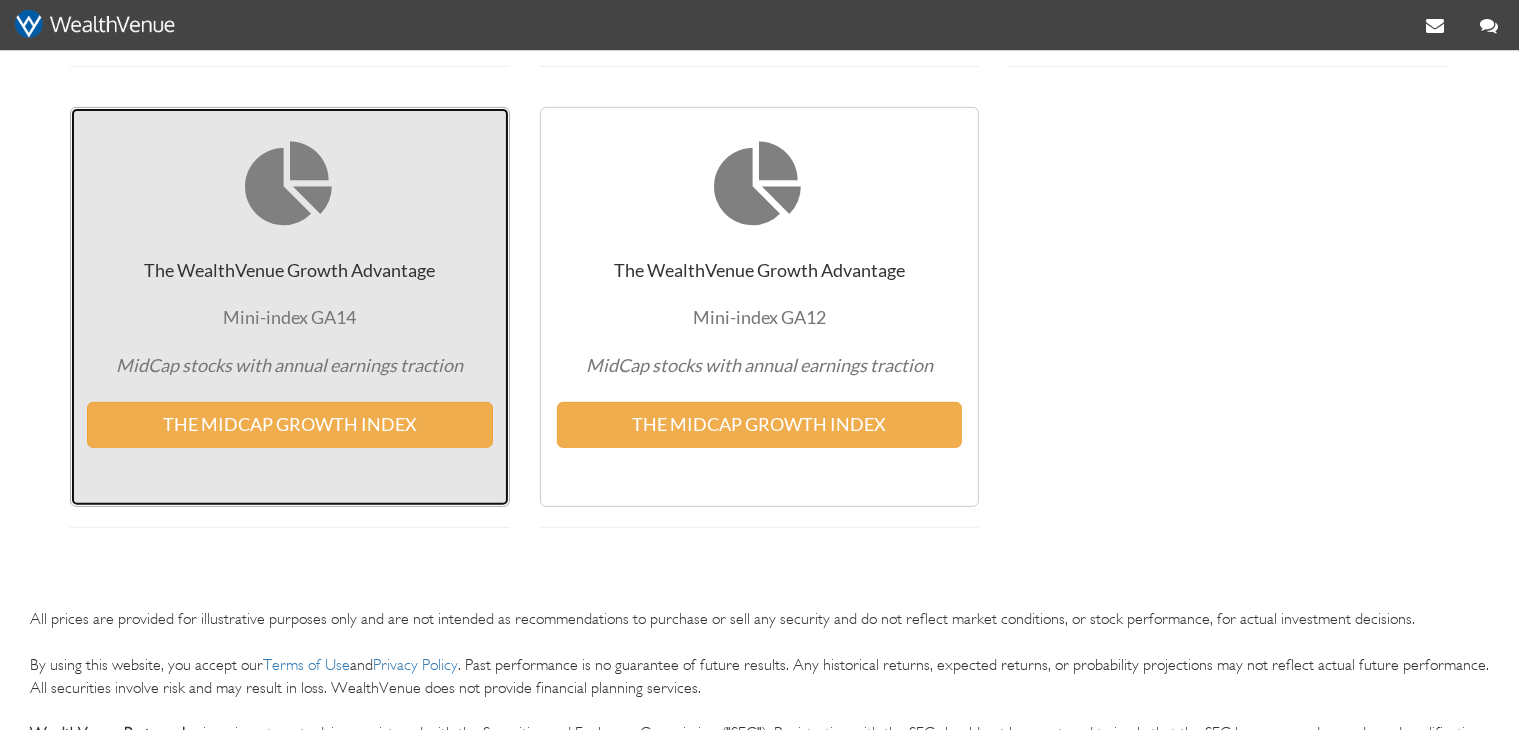 click on "The WealthVenue Growth Advantage  Mini-index GA14 MidCap stocks with annual earnings traction THE MIDCAP GROWTH INDEX" at bounding box center [290, 307] 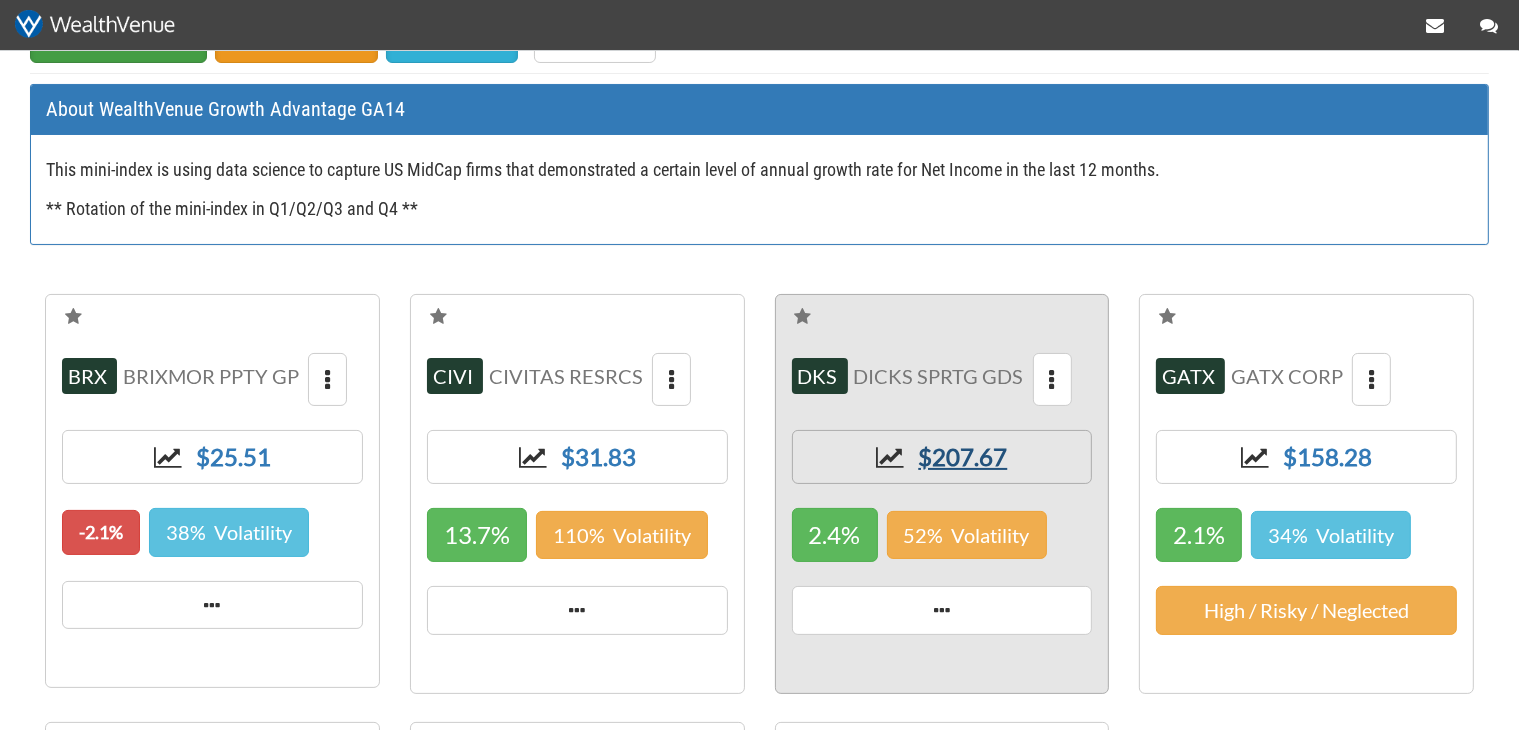 scroll, scrollTop: 0, scrollLeft: 0, axis: both 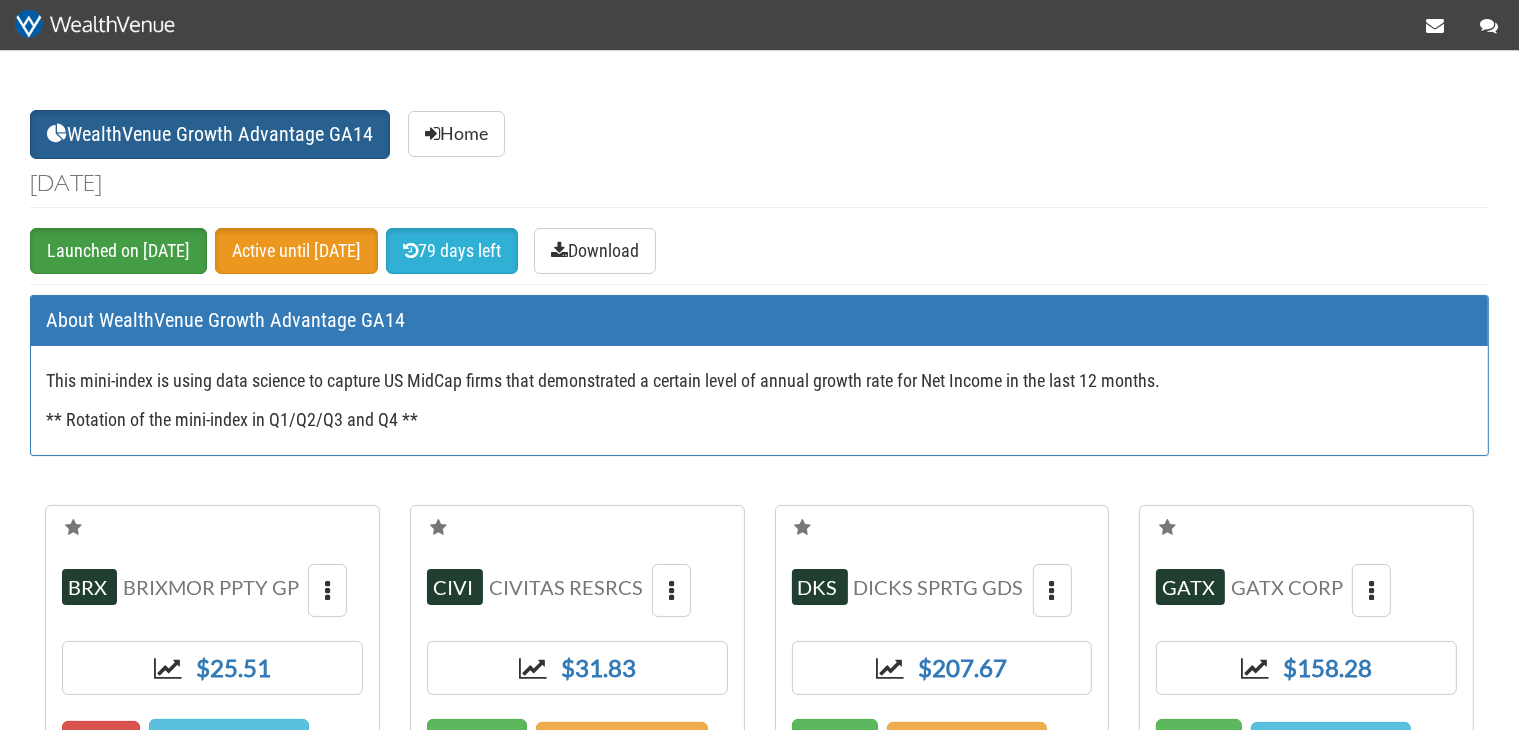 click on "WealthVenue Growth Advantage GA14
Home
Wednesday, July 9th 2025" at bounding box center [759, 159] 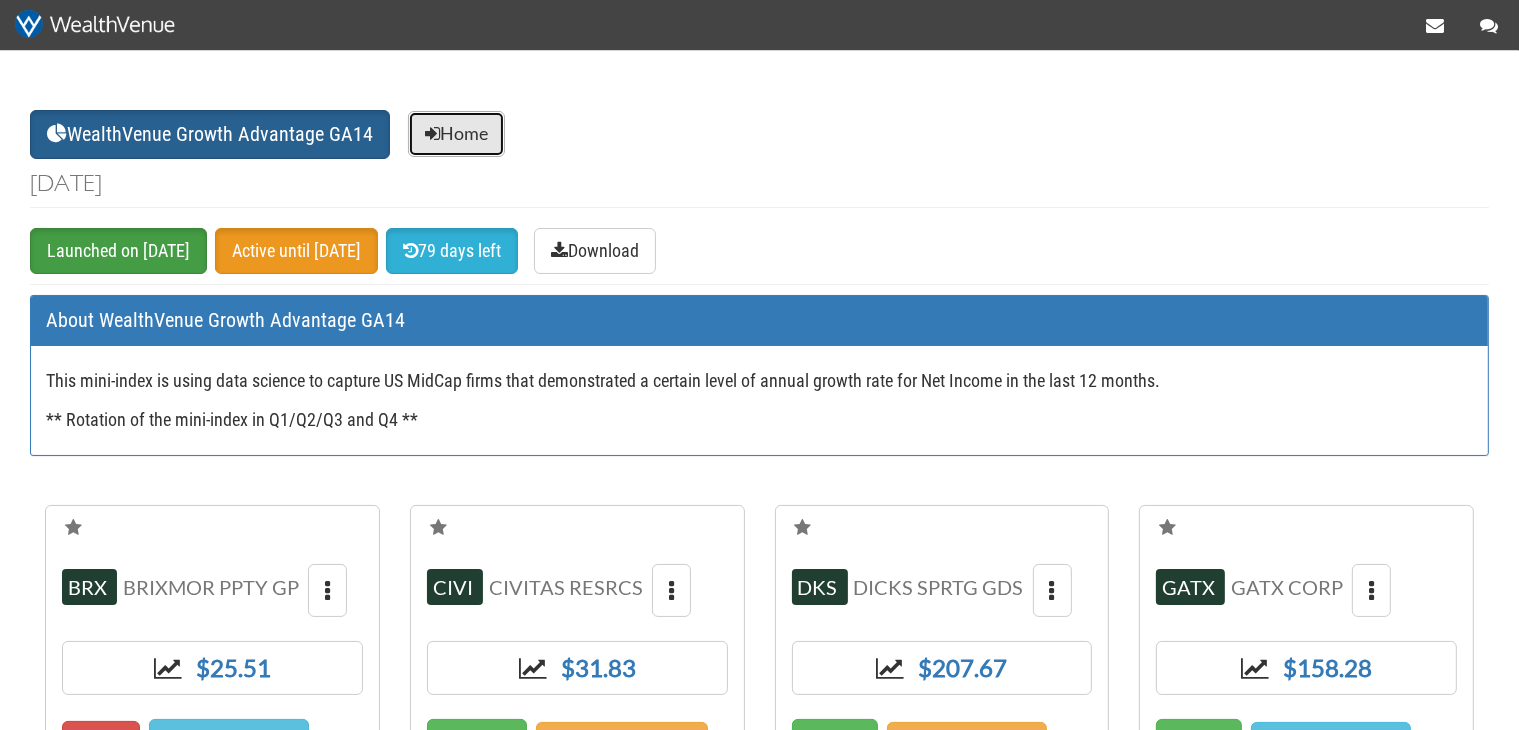 click on "Home" at bounding box center (456, 134) 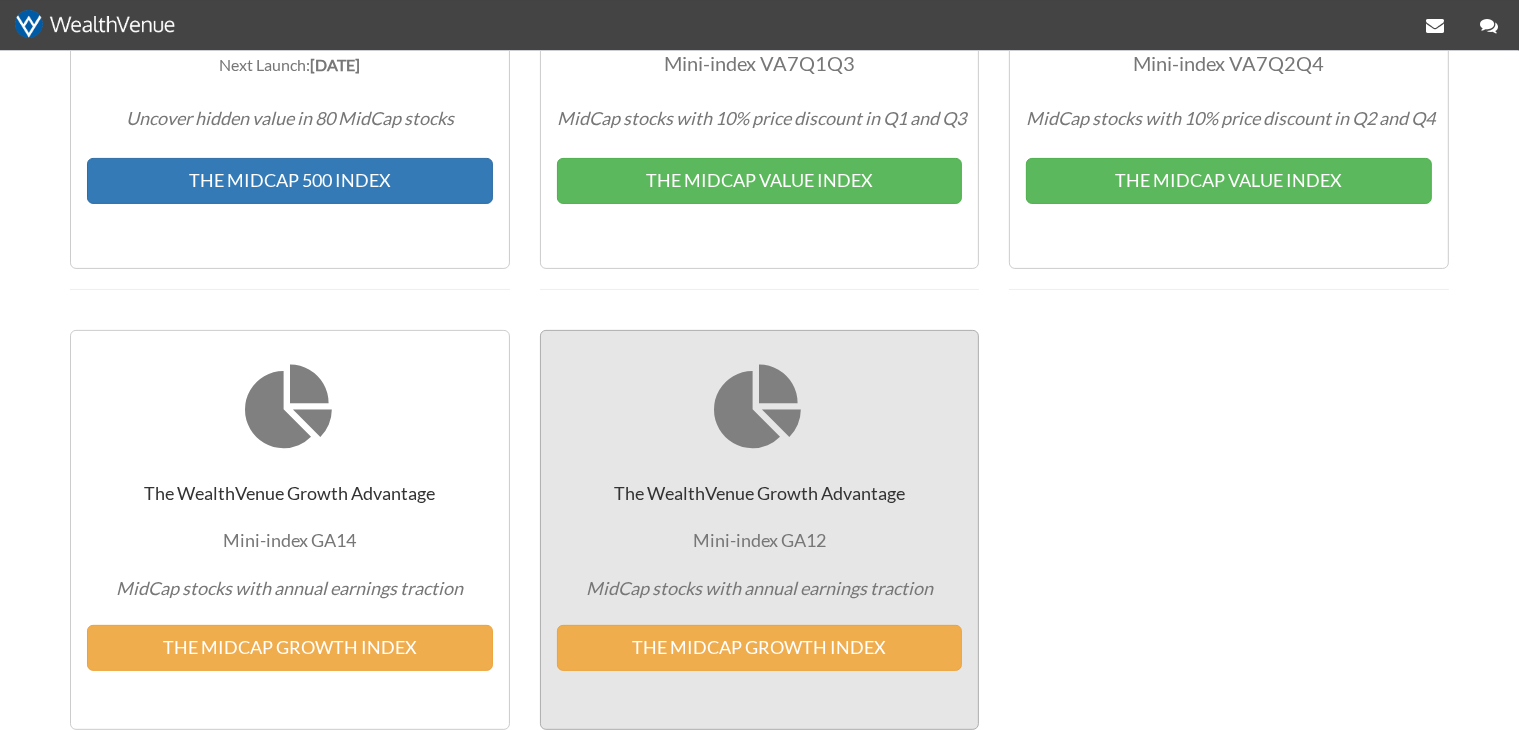 scroll, scrollTop: 633, scrollLeft: 0, axis: vertical 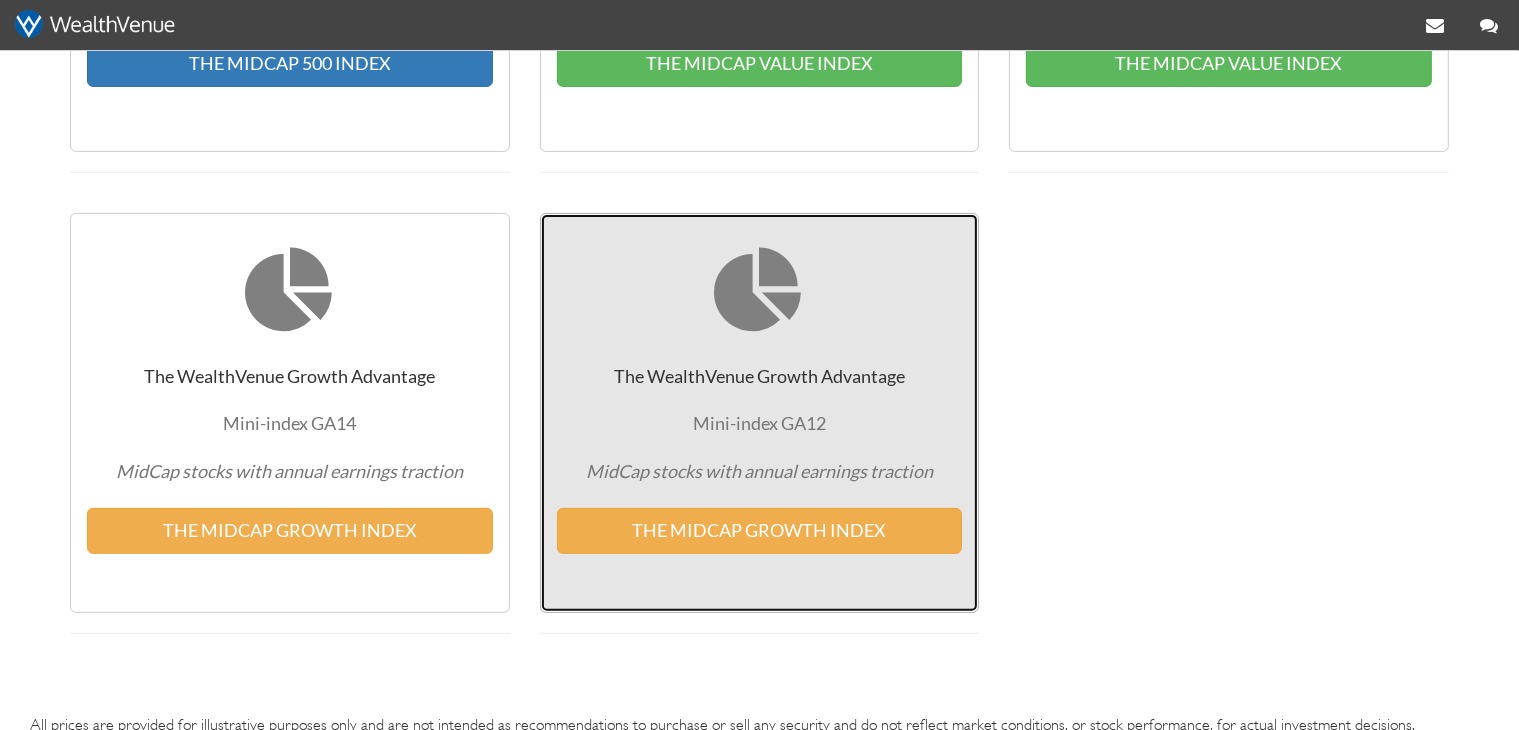 click on "The WealthVenue Growth Advantage  Mini-index GA12 MidCap stocks with annual earnings traction THE MIDCAP GROWTH INDEX" at bounding box center (760, 413) 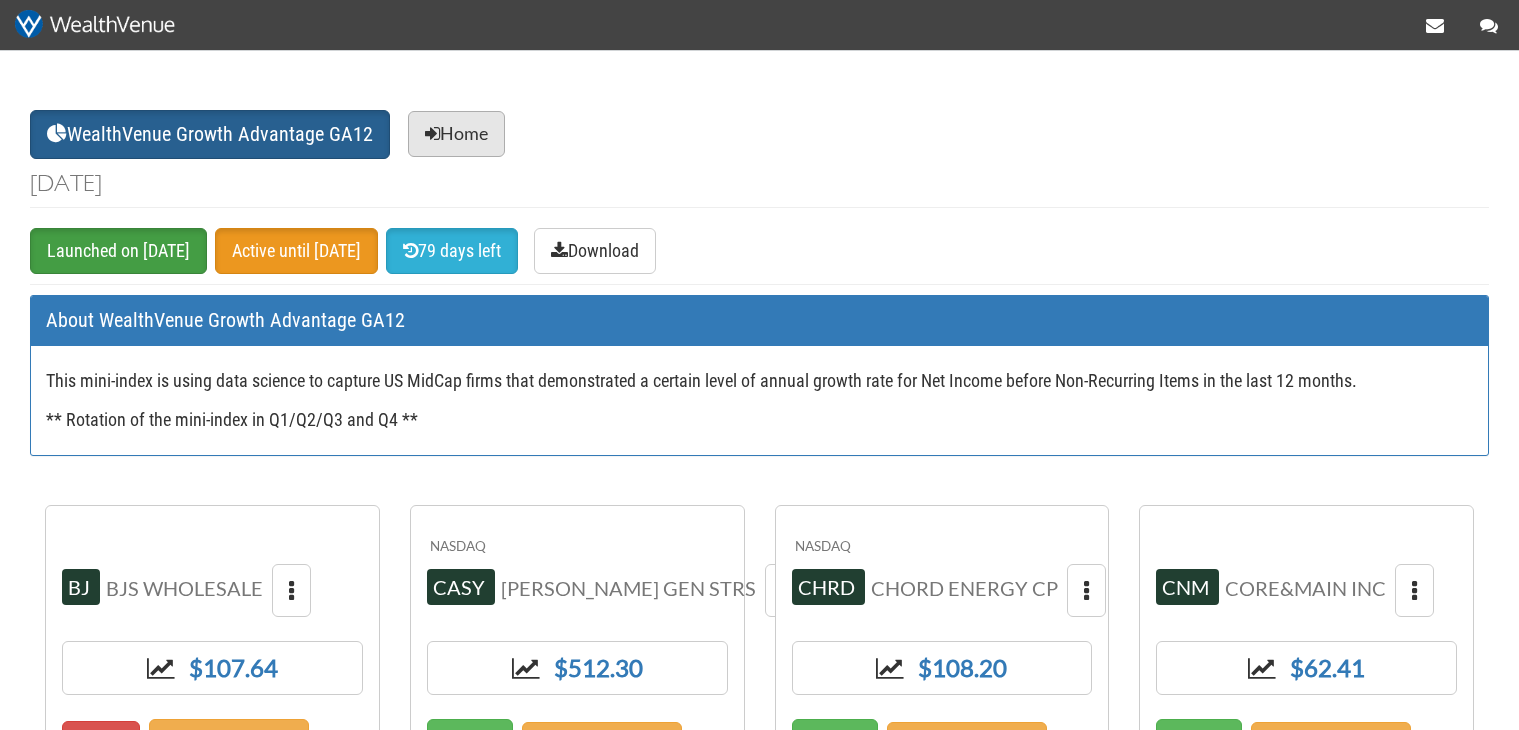 scroll, scrollTop: 0, scrollLeft: 0, axis: both 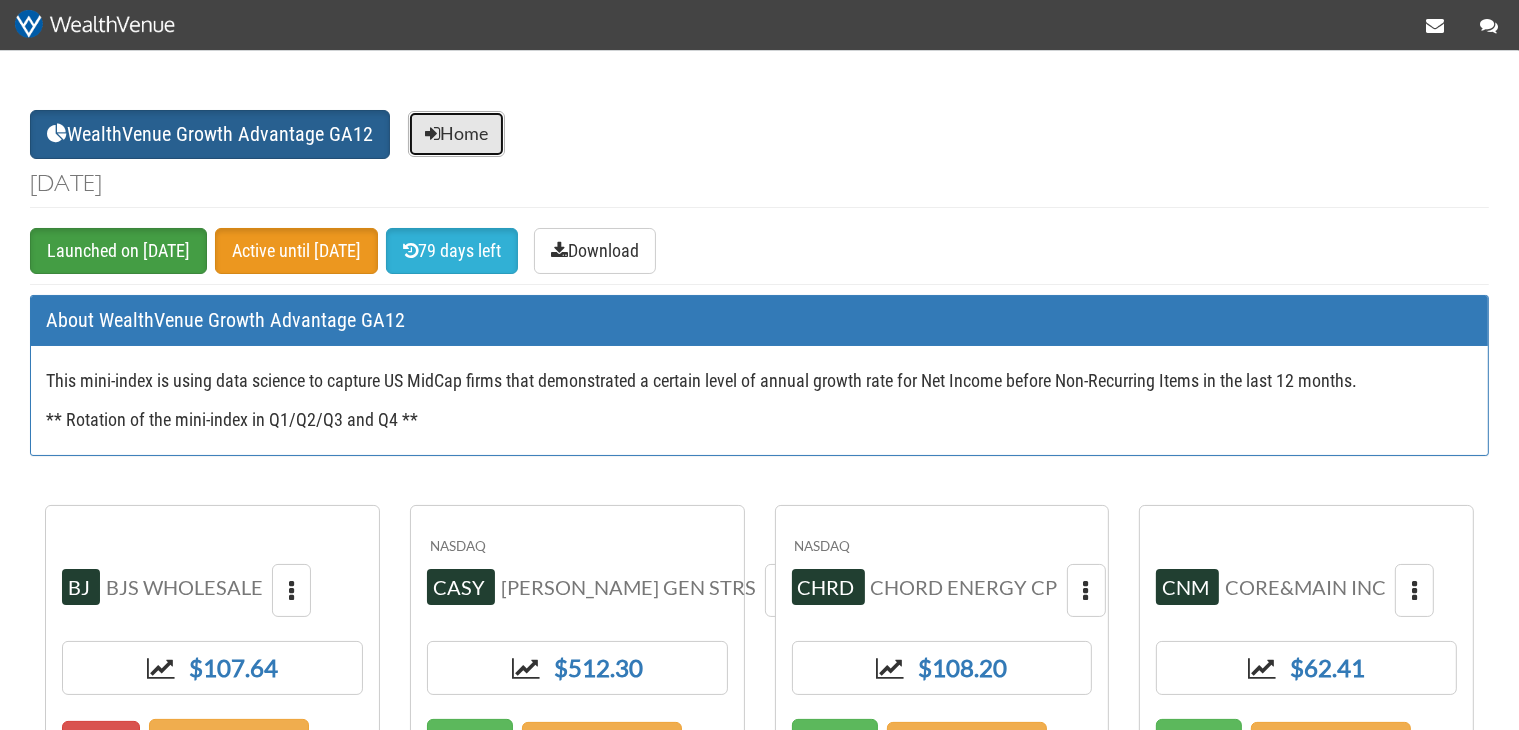 click on "Home" at bounding box center (456, 134) 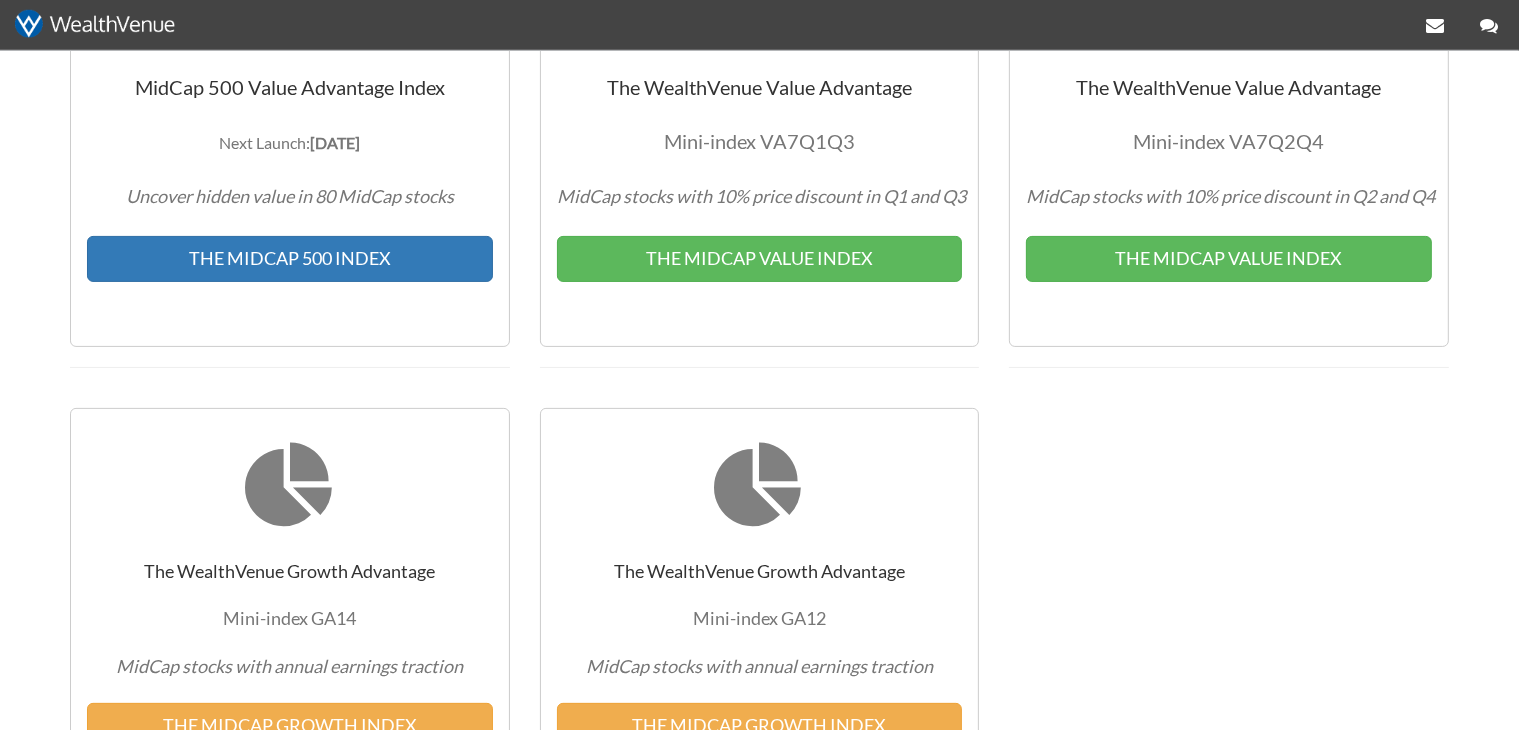 scroll, scrollTop: 528, scrollLeft: 0, axis: vertical 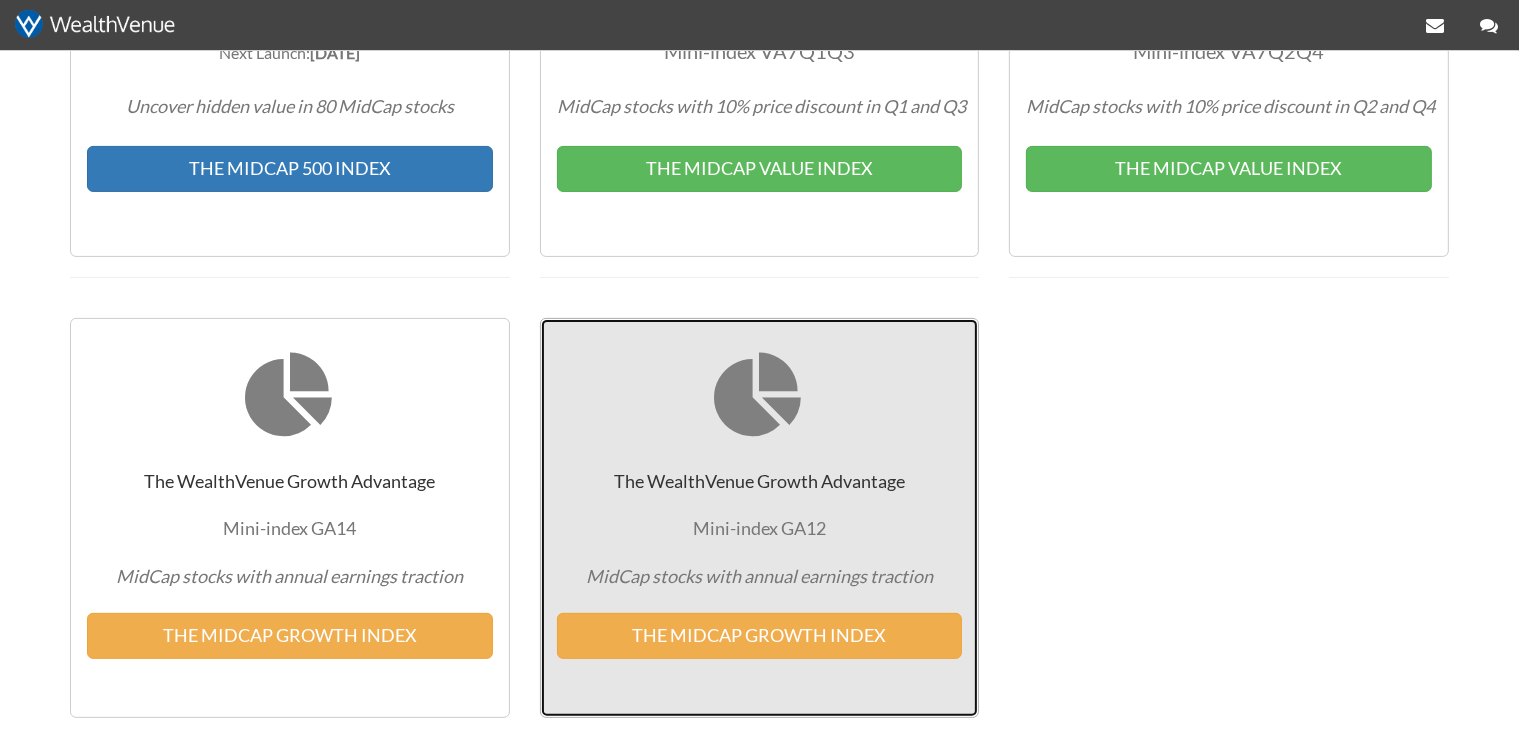 click at bounding box center (759, 398) 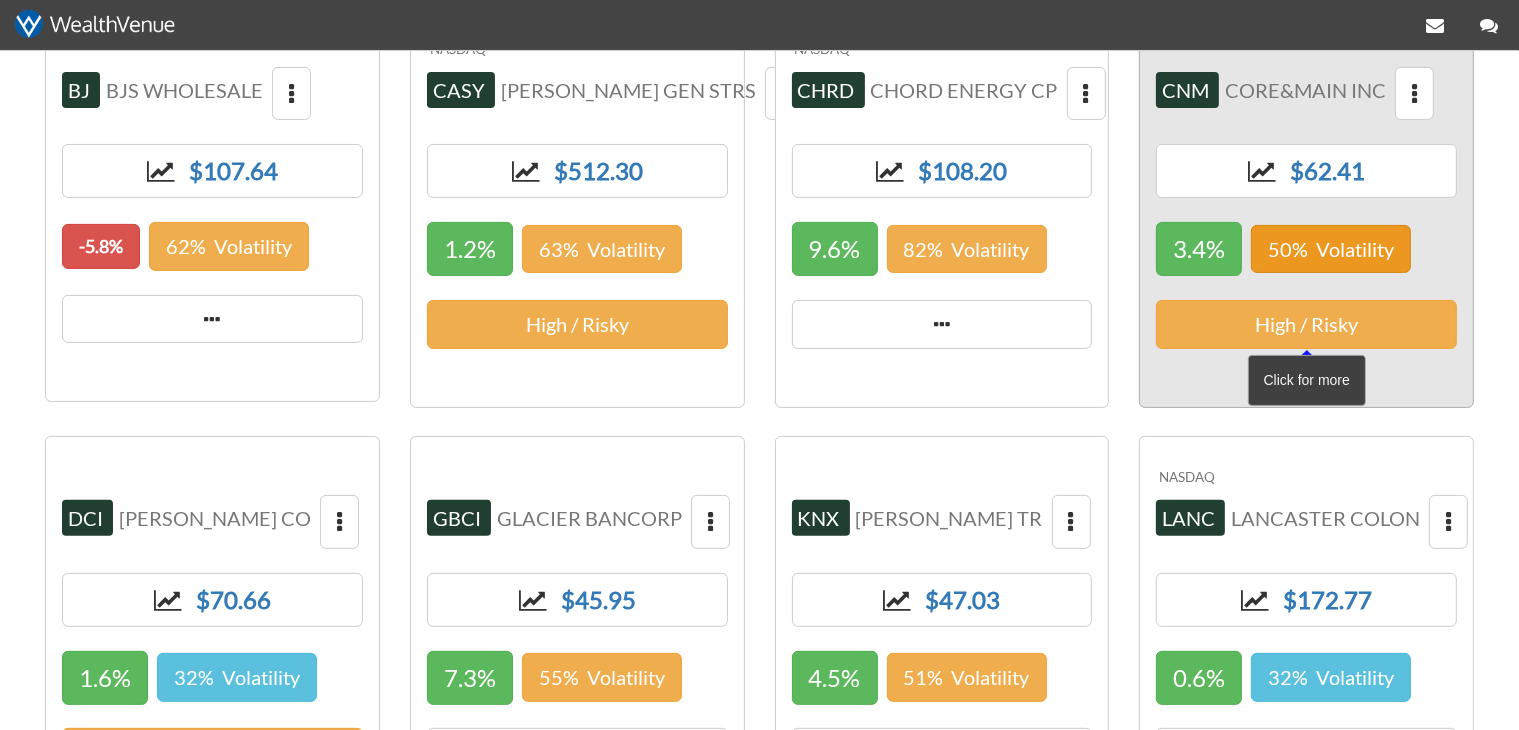 scroll, scrollTop: 422, scrollLeft: 0, axis: vertical 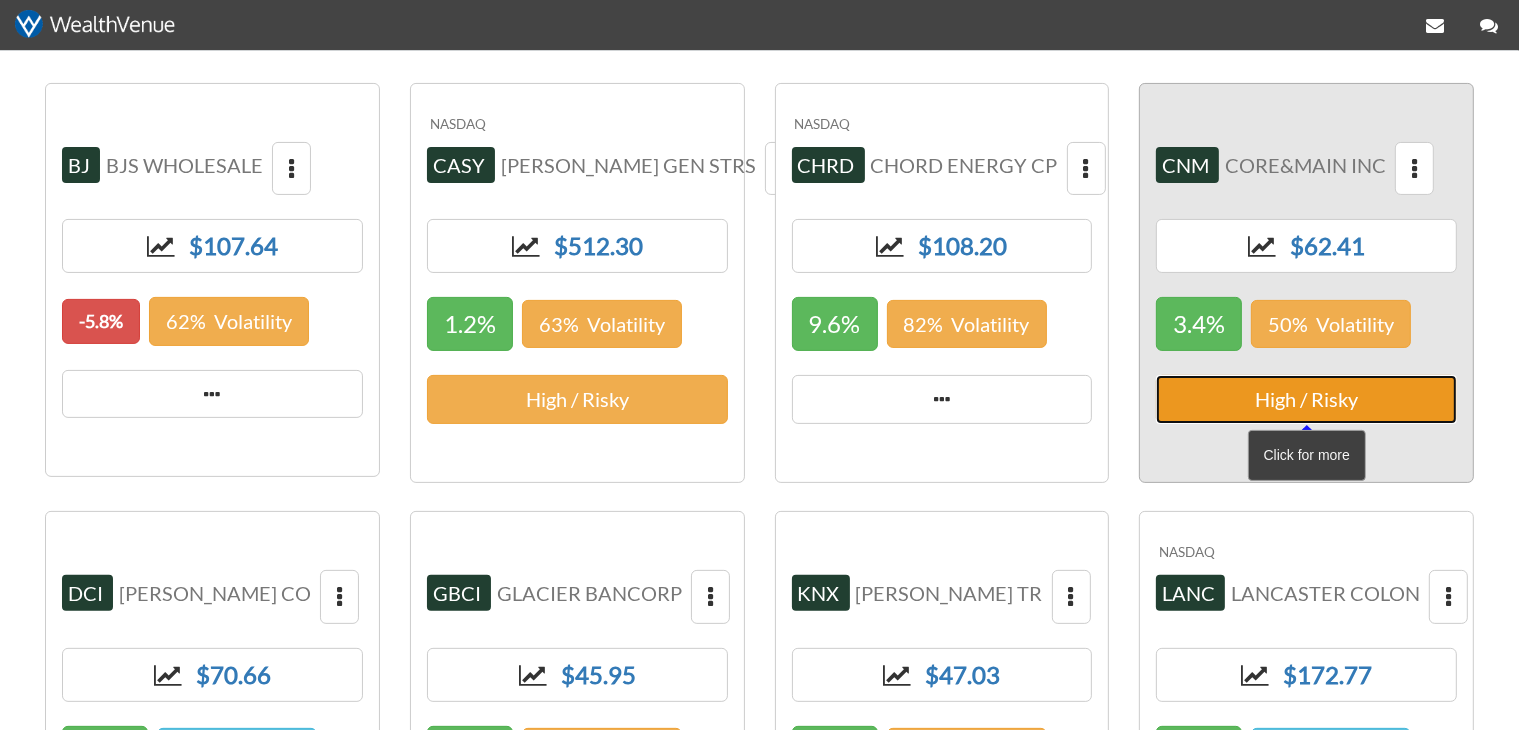 click on "High / Risky" at bounding box center (1306, 399) 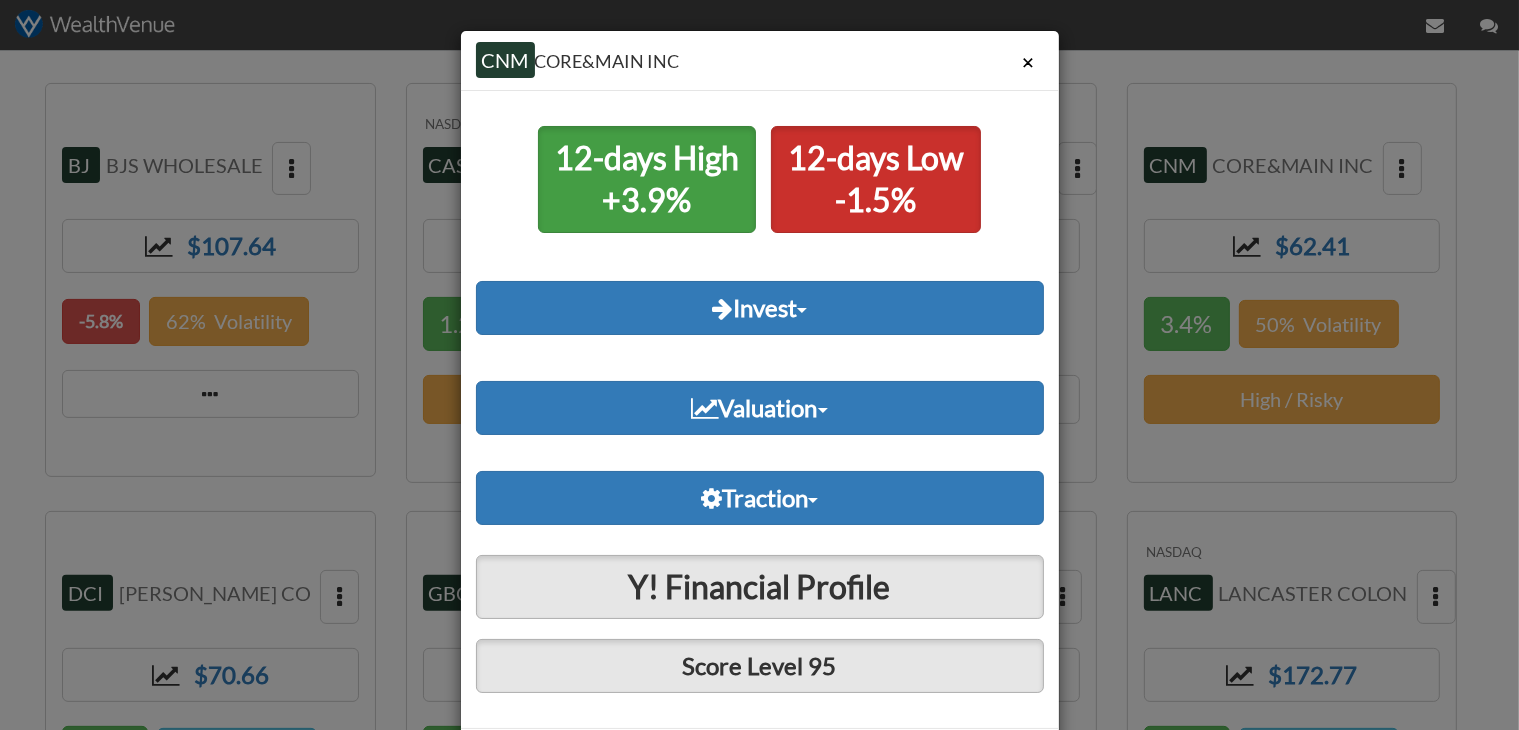 click on "×" at bounding box center (1029, 62) 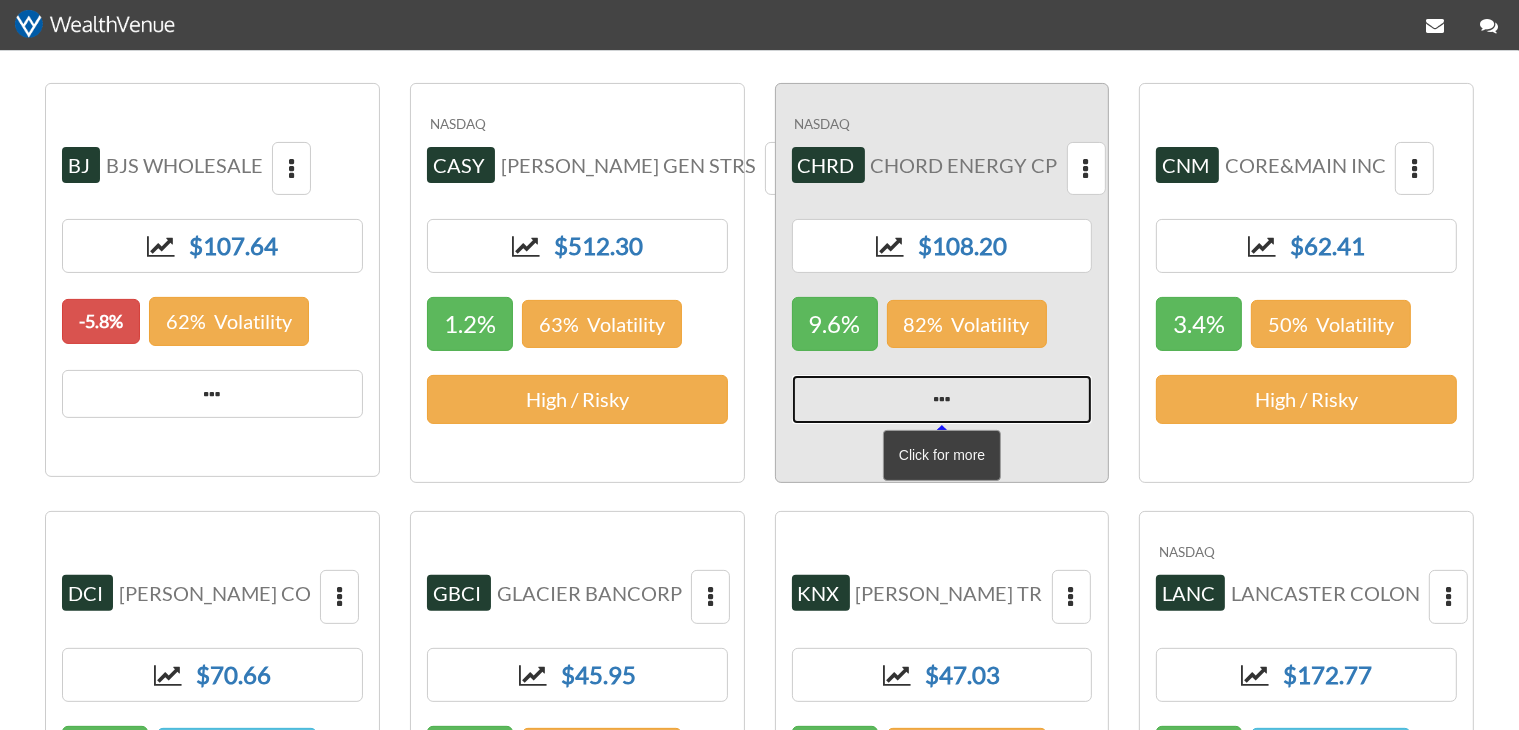 click at bounding box center (942, 399) 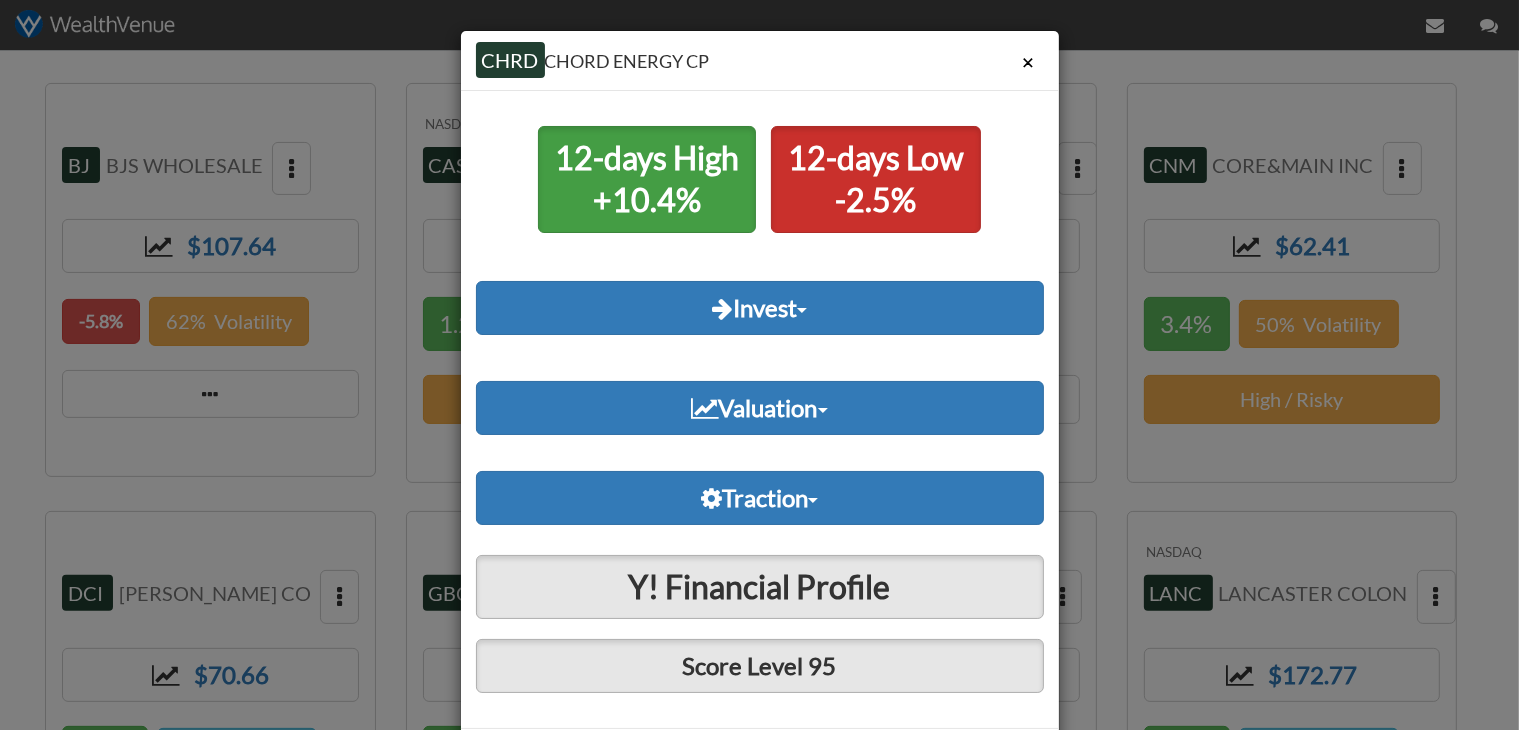 click on "×" at bounding box center [1029, 62] 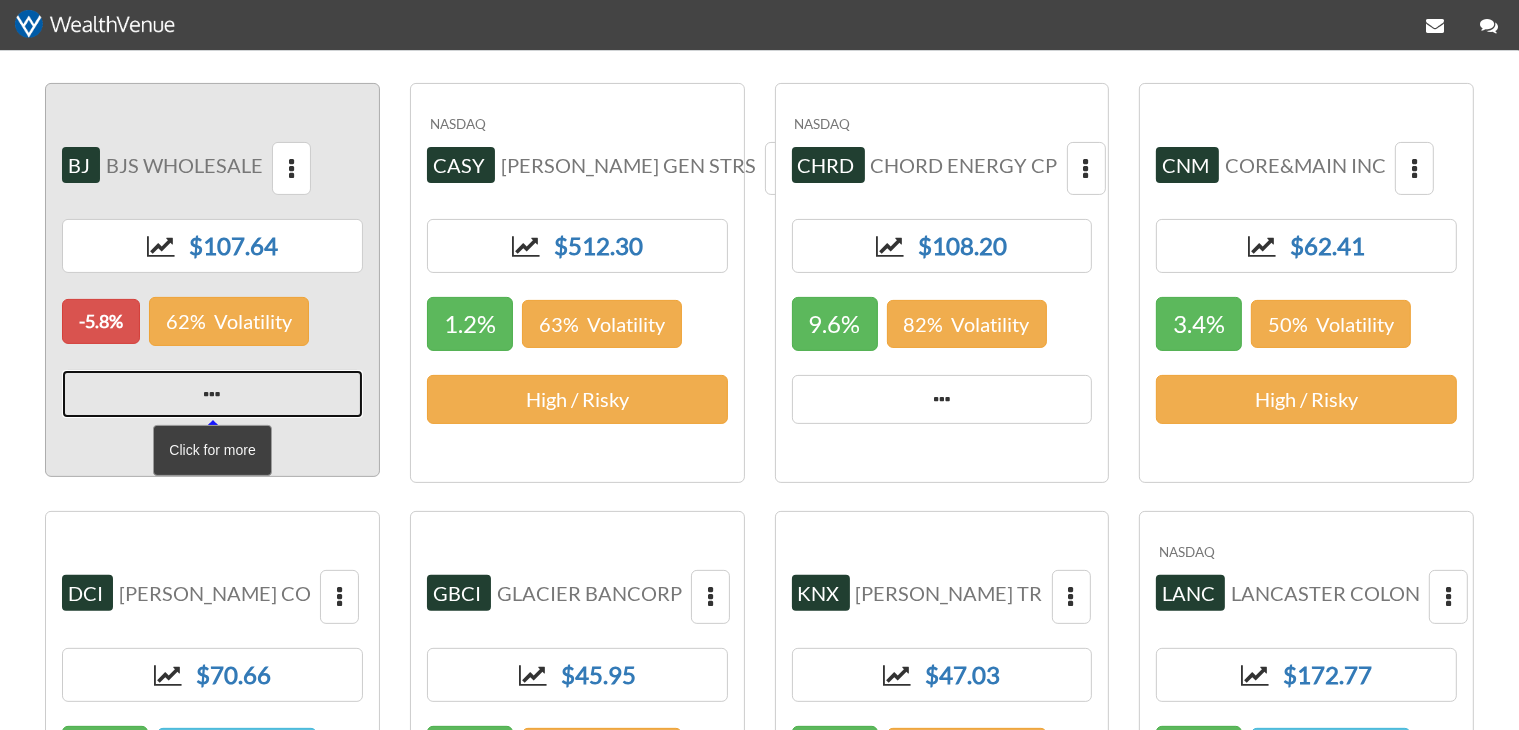 click at bounding box center (212, 394) 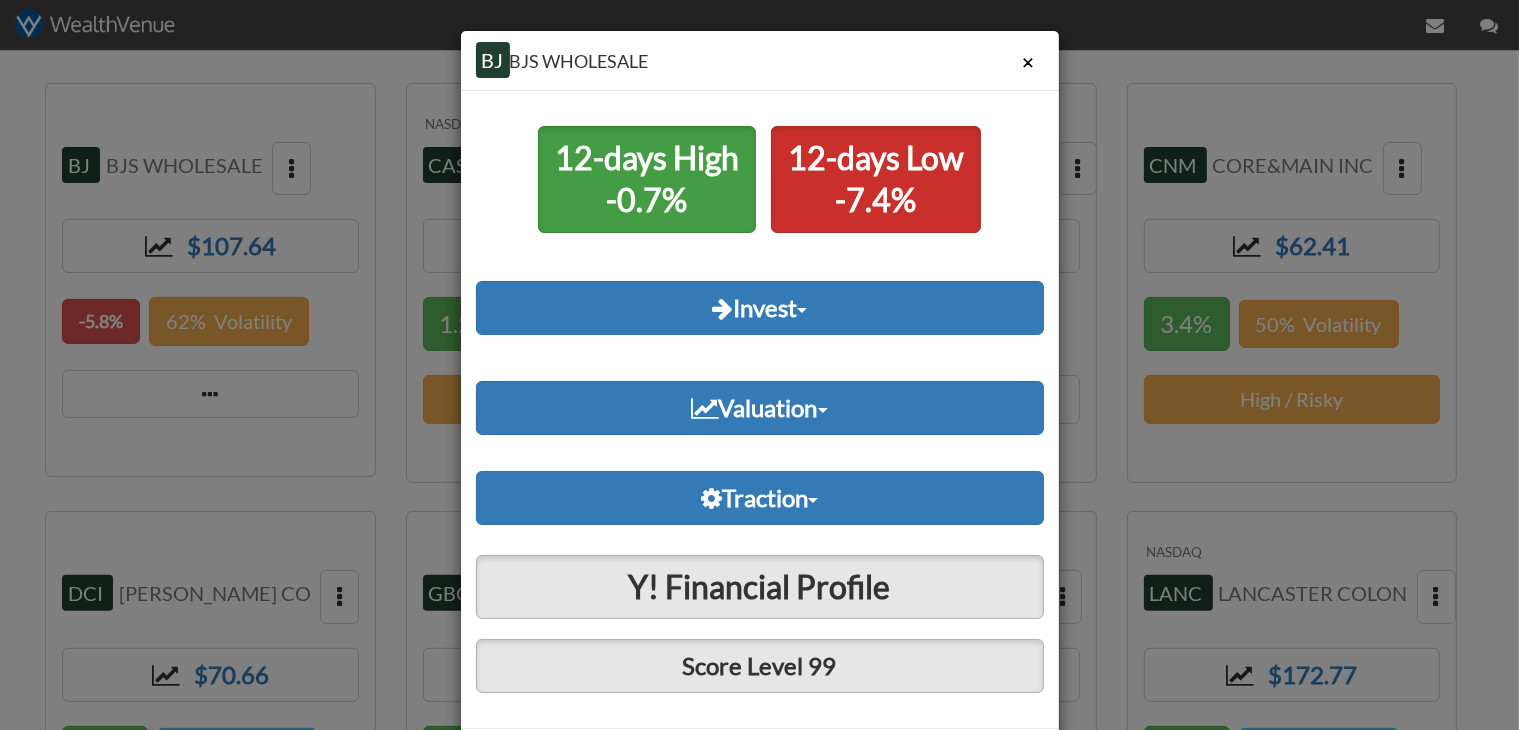 click on "×" at bounding box center [1029, 62] 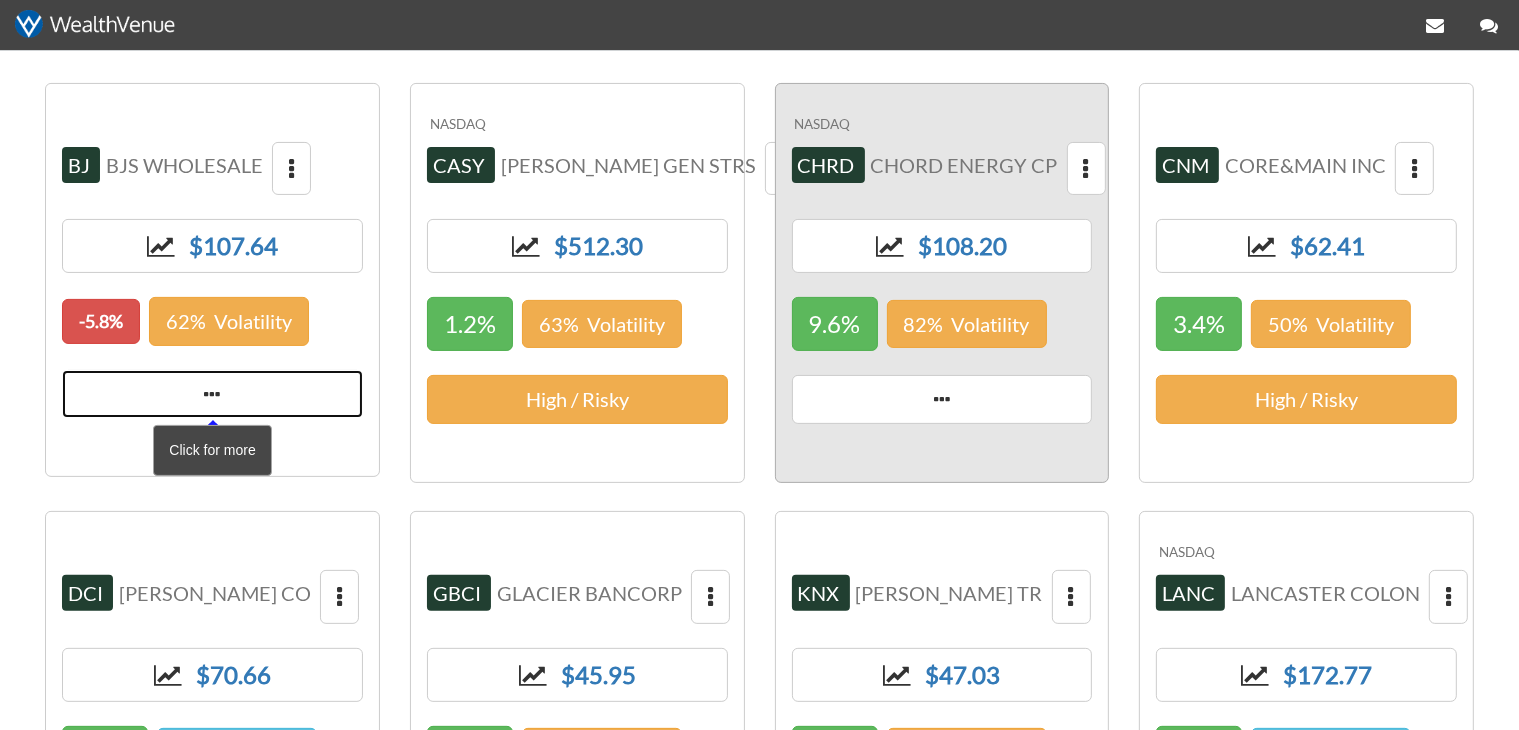 scroll, scrollTop: 0, scrollLeft: 0, axis: both 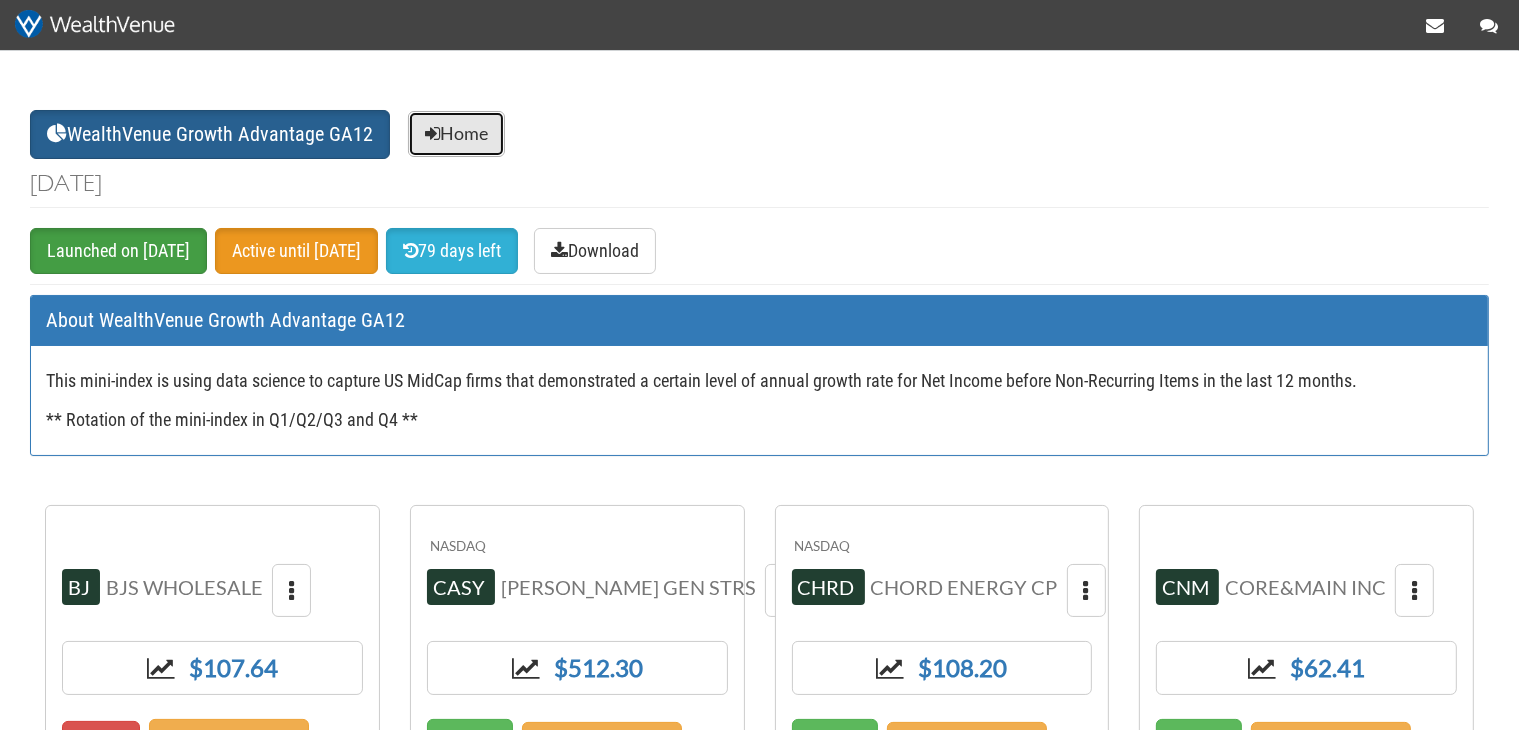 click on "Home" at bounding box center (456, 134) 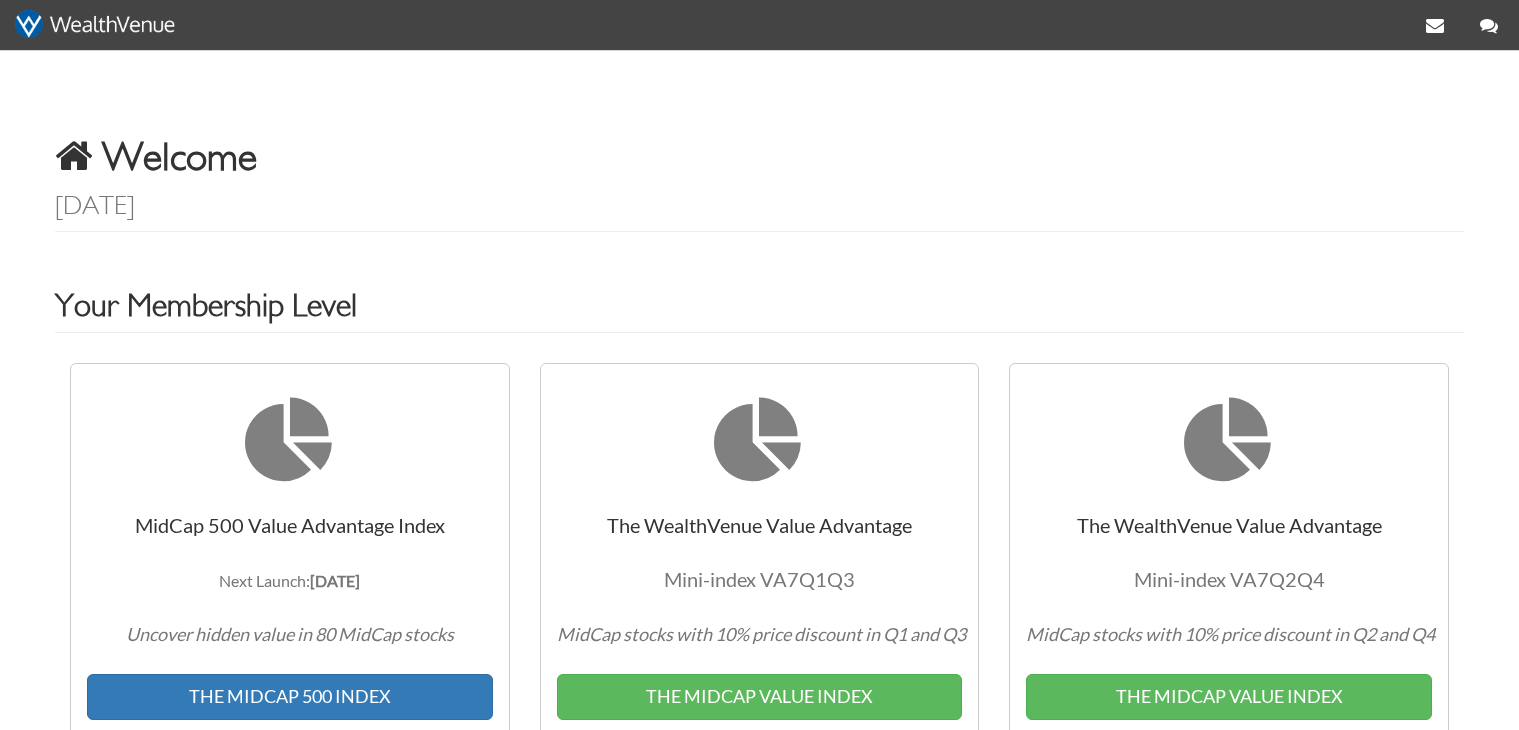 scroll, scrollTop: 0, scrollLeft: 0, axis: both 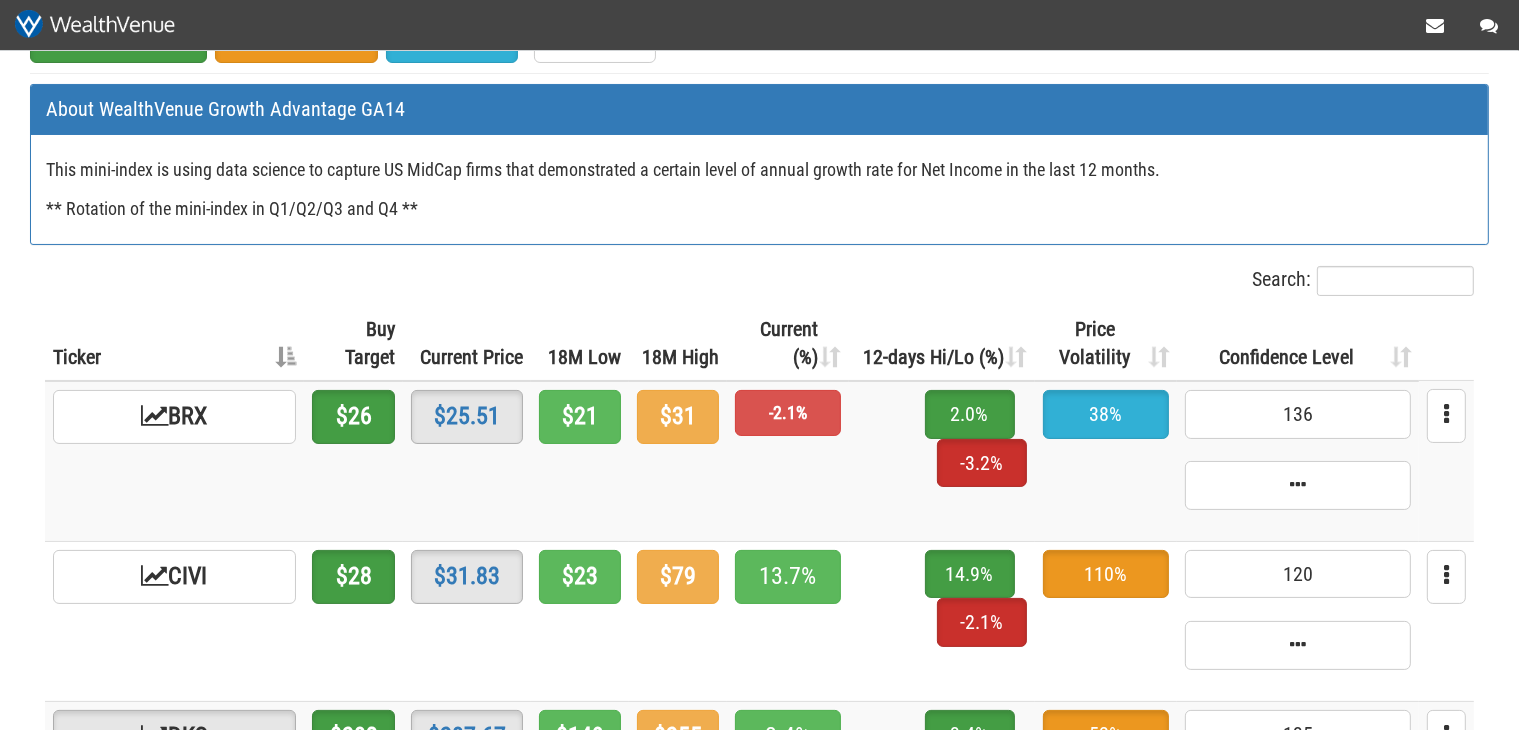 click on "Current (%)" at bounding box center [787, 344] 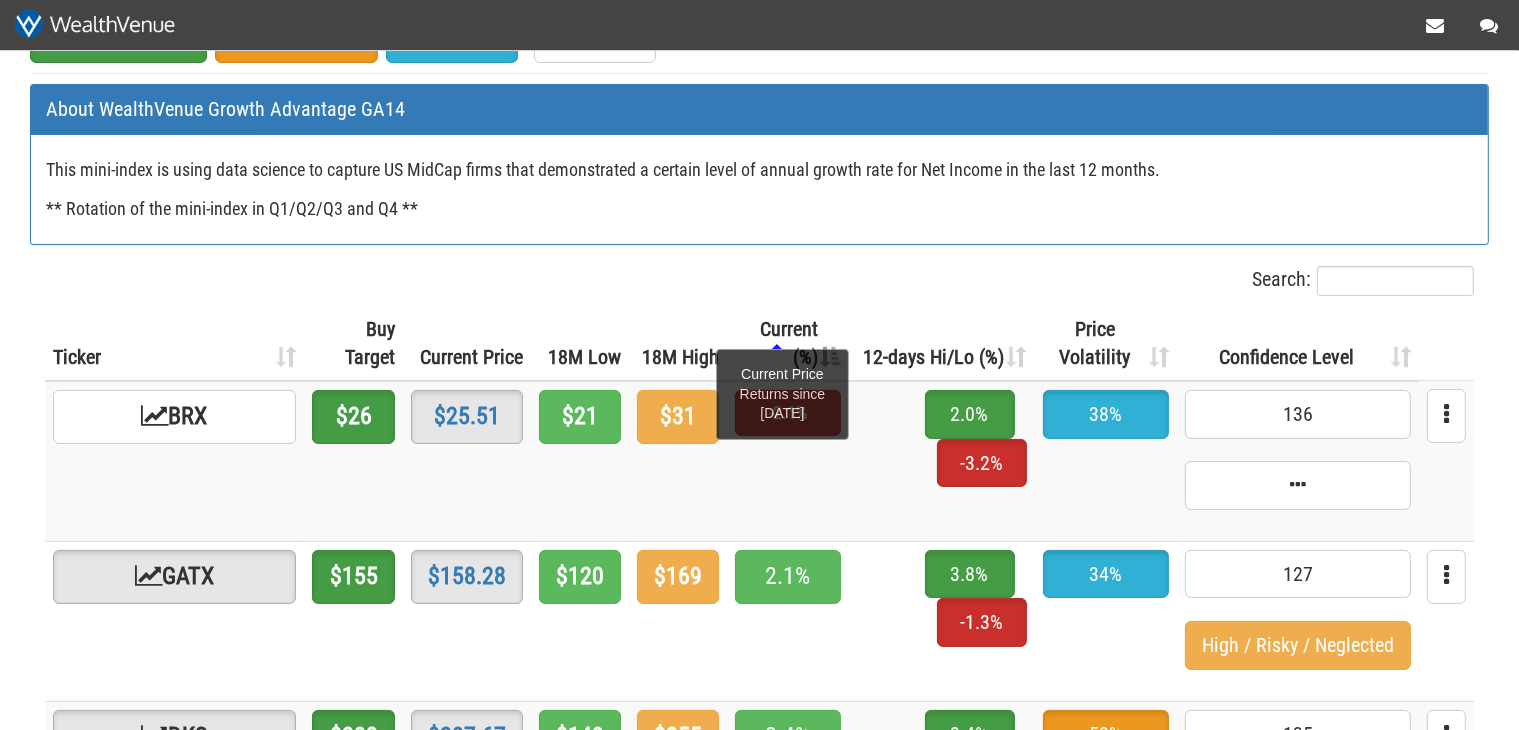 click on "Current (%)" at bounding box center (790, 343) 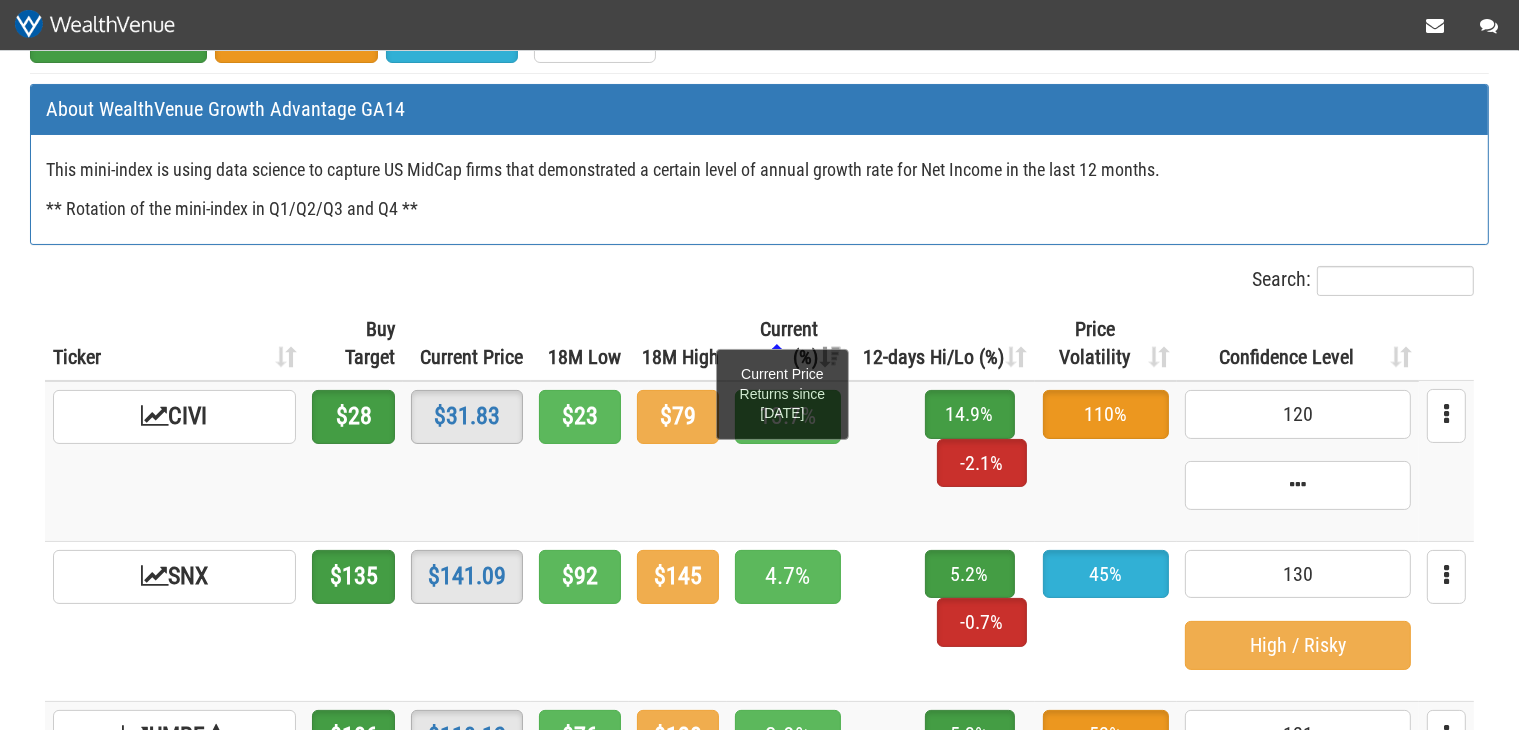 click on "Current (%)" at bounding box center (790, 343) 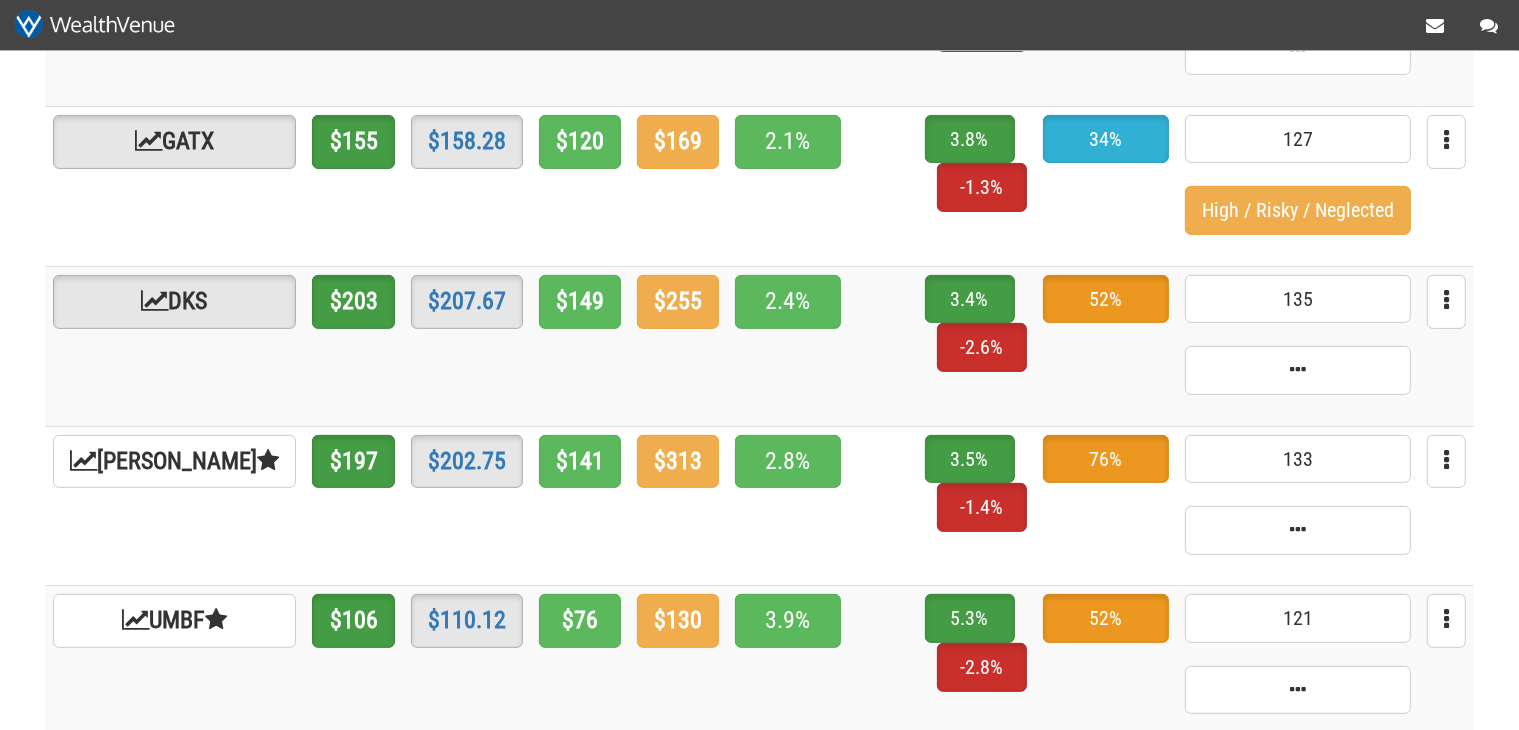 scroll, scrollTop: 633, scrollLeft: 0, axis: vertical 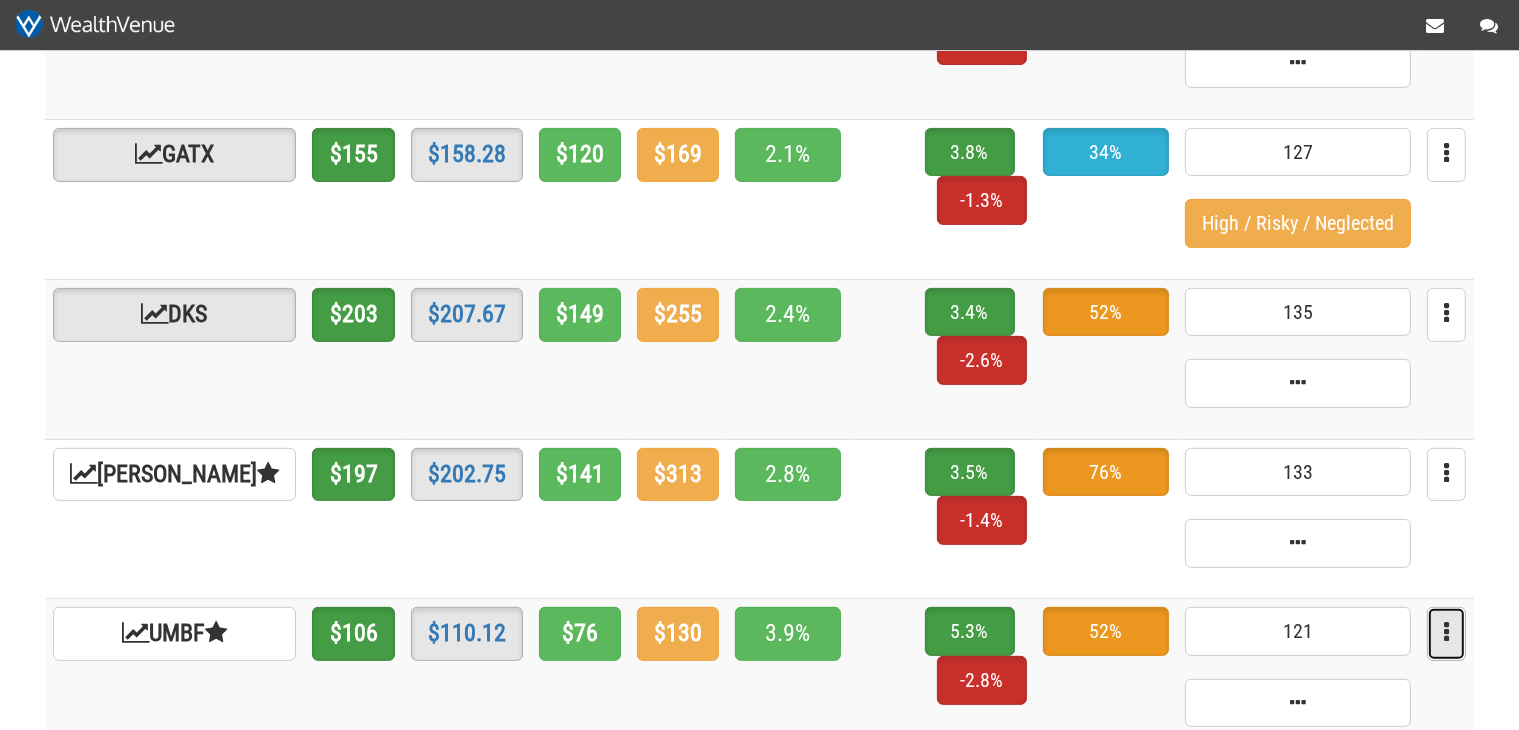 click at bounding box center [1446, 634] 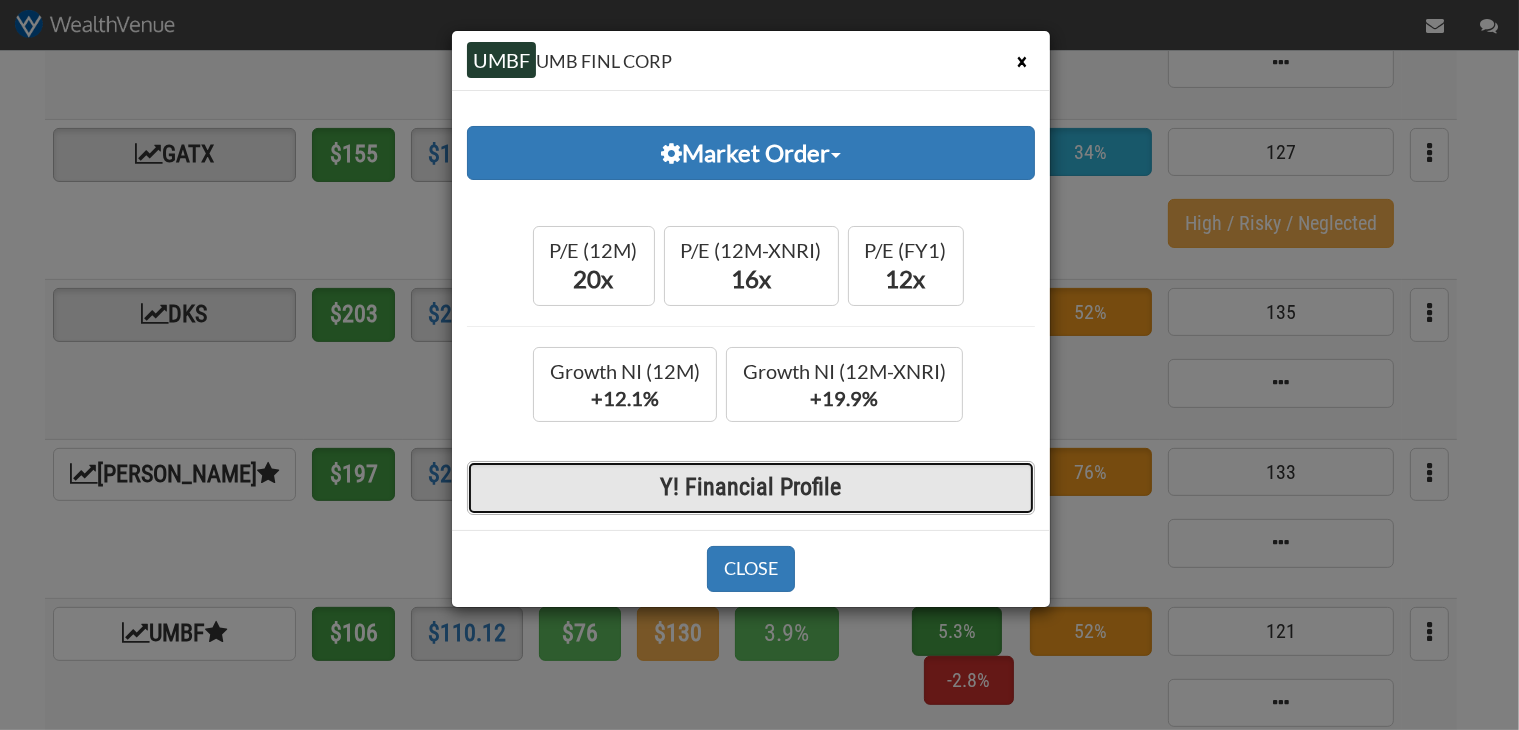 click on "Y! Financial Profile" at bounding box center [751, 488] 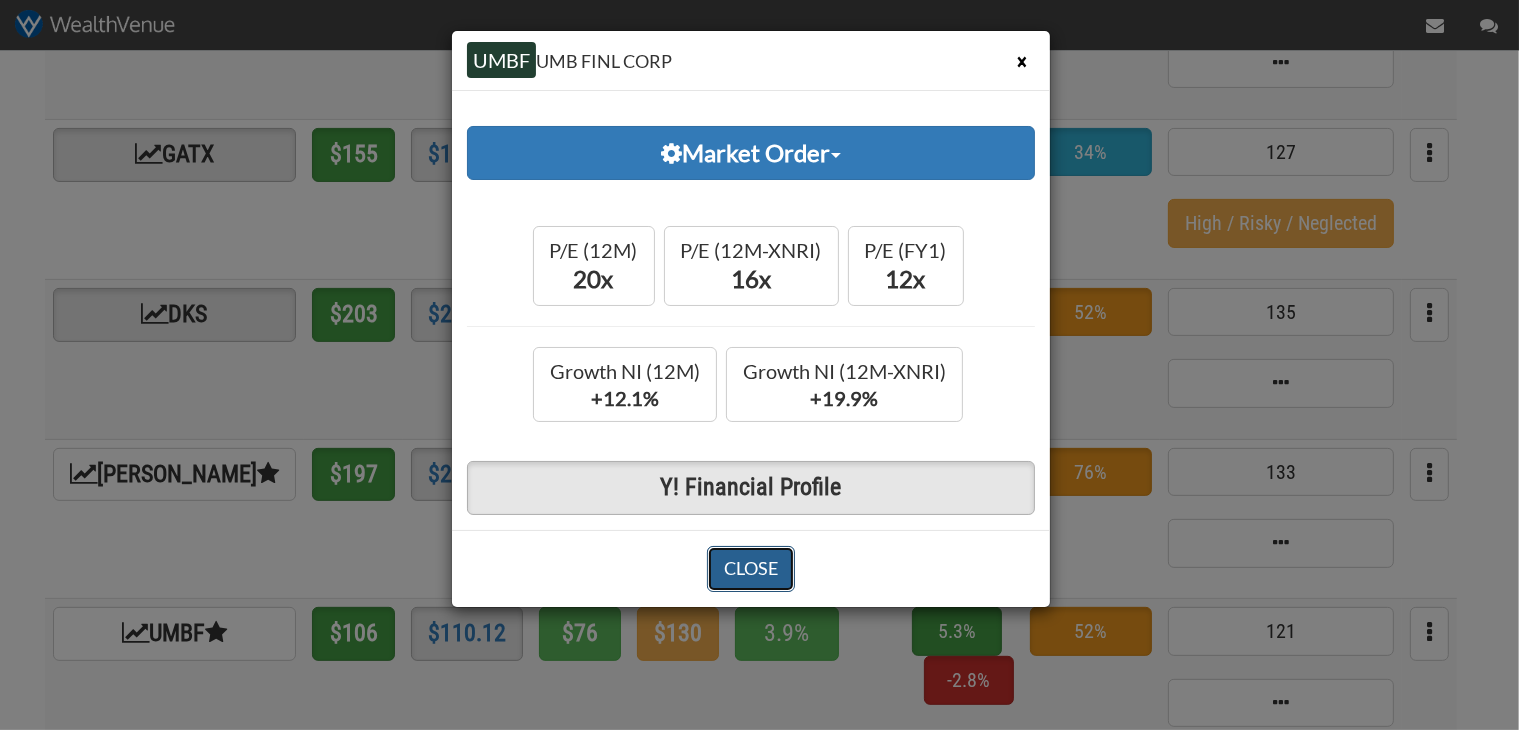 click on "CLOSE" at bounding box center (751, 569) 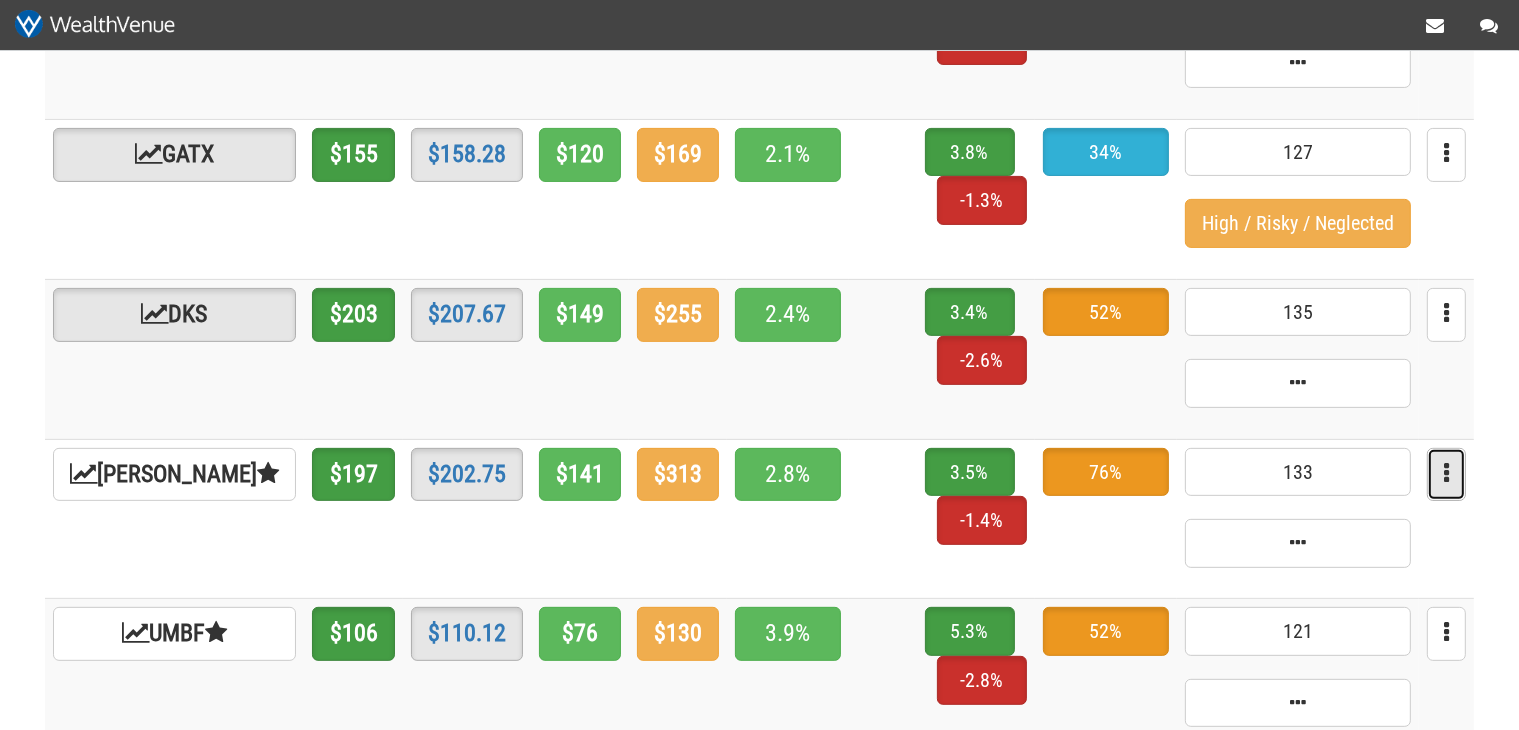 click at bounding box center [1446, 475] 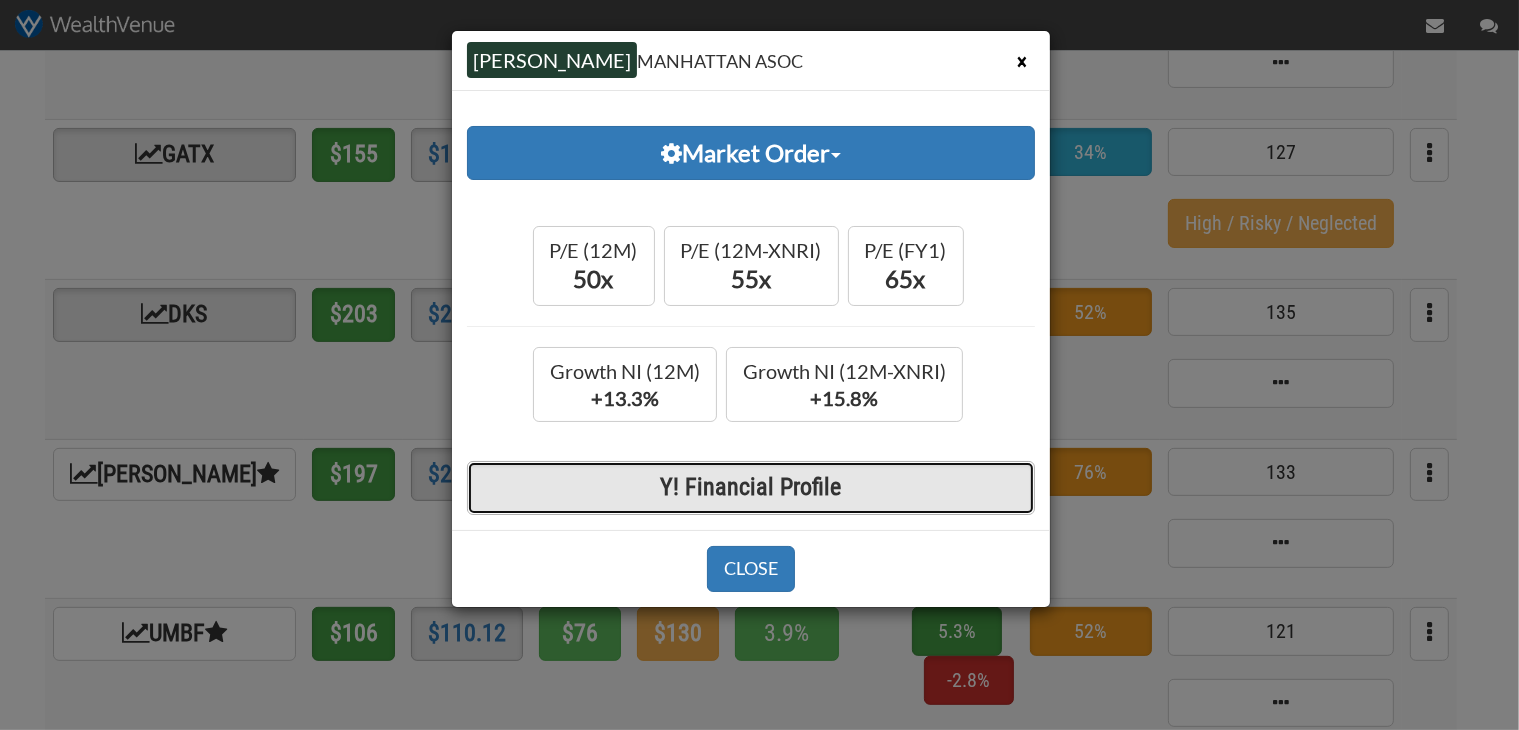 click on "Y! Financial Profile" at bounding box center (751, 488) 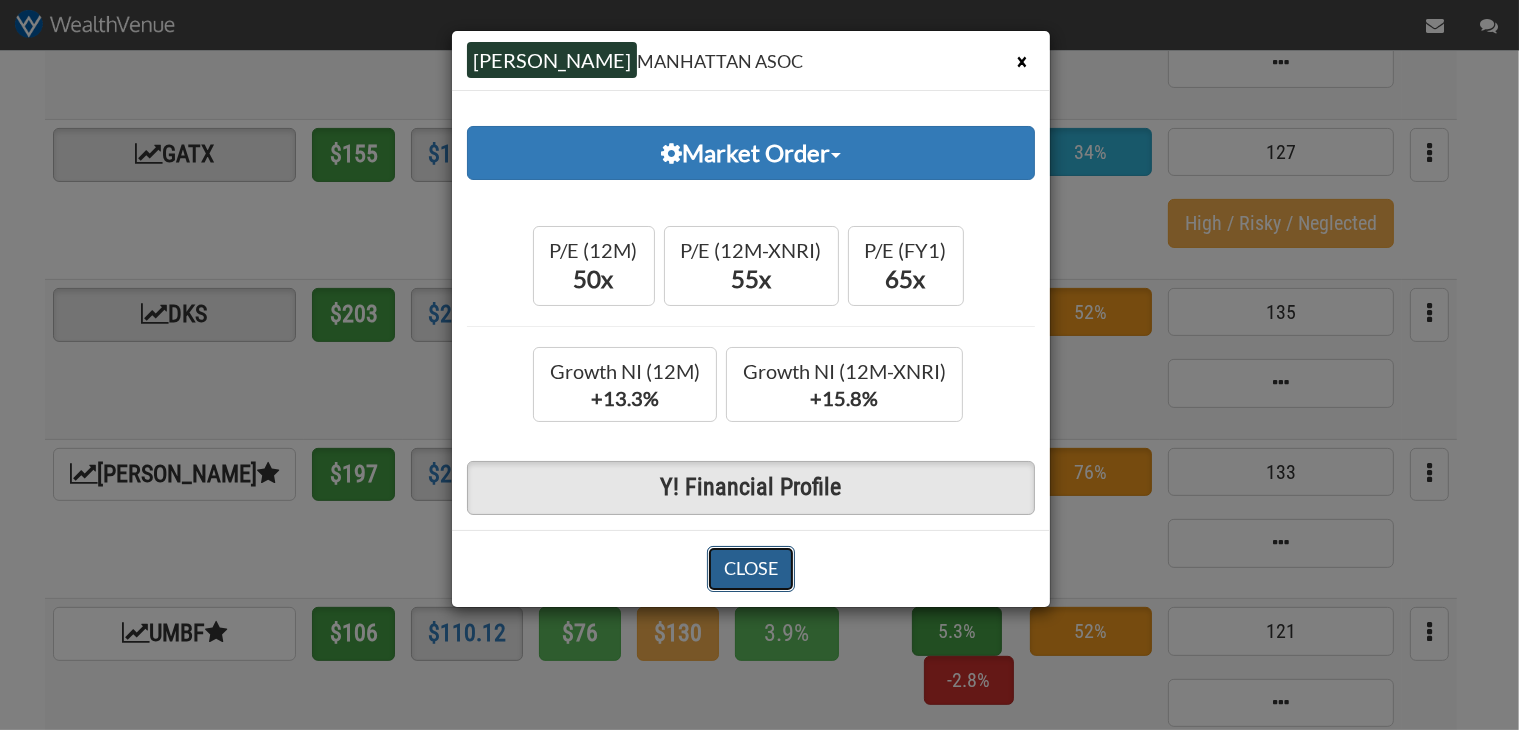 click on "CLOSE" at bounding box center [751, 569] 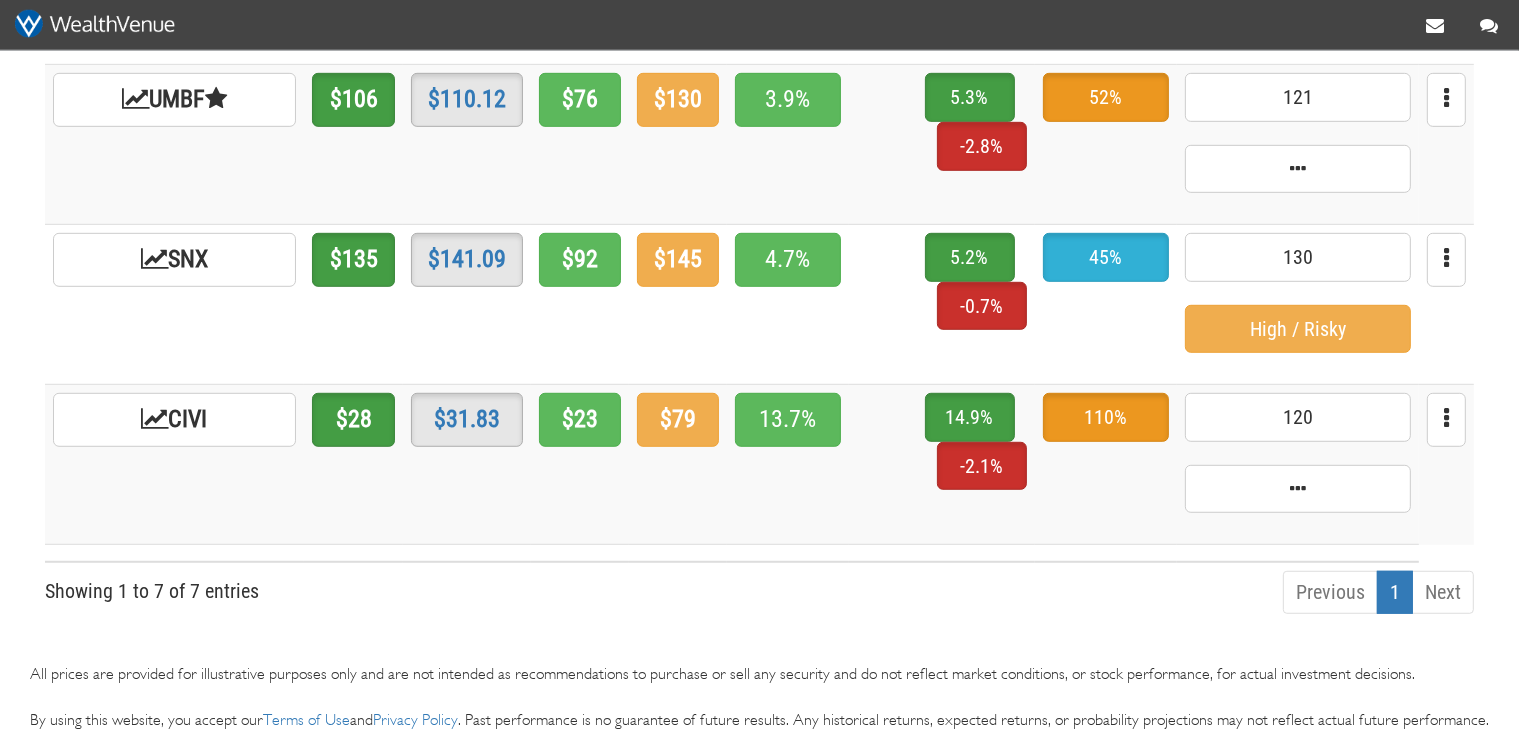 scroll, scrollTop: 1267, scrollLeft: 0, axis: vertical 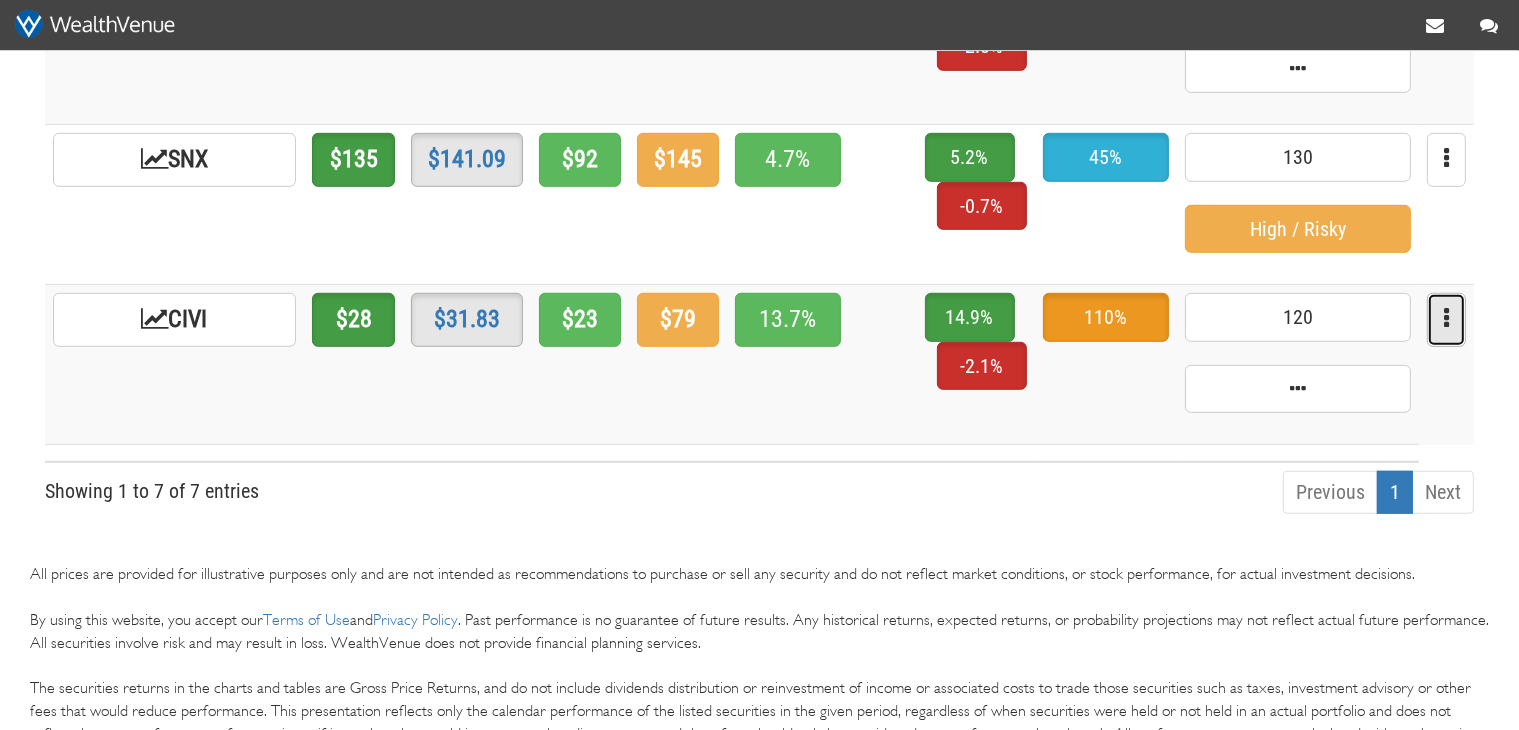 click at bounding box center [1446, 320] 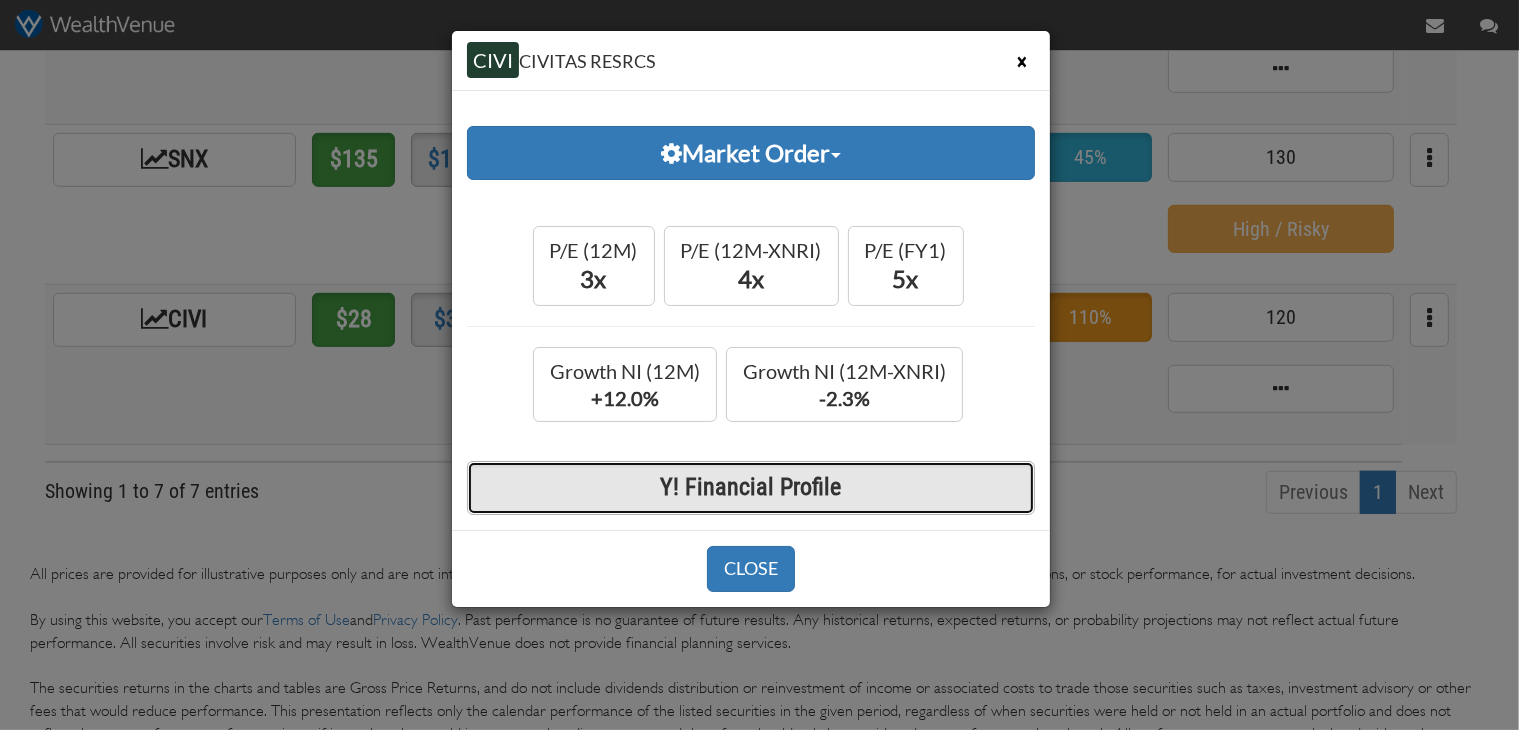 click on "Y! Financial Profile" at bounding box center [751, 488] 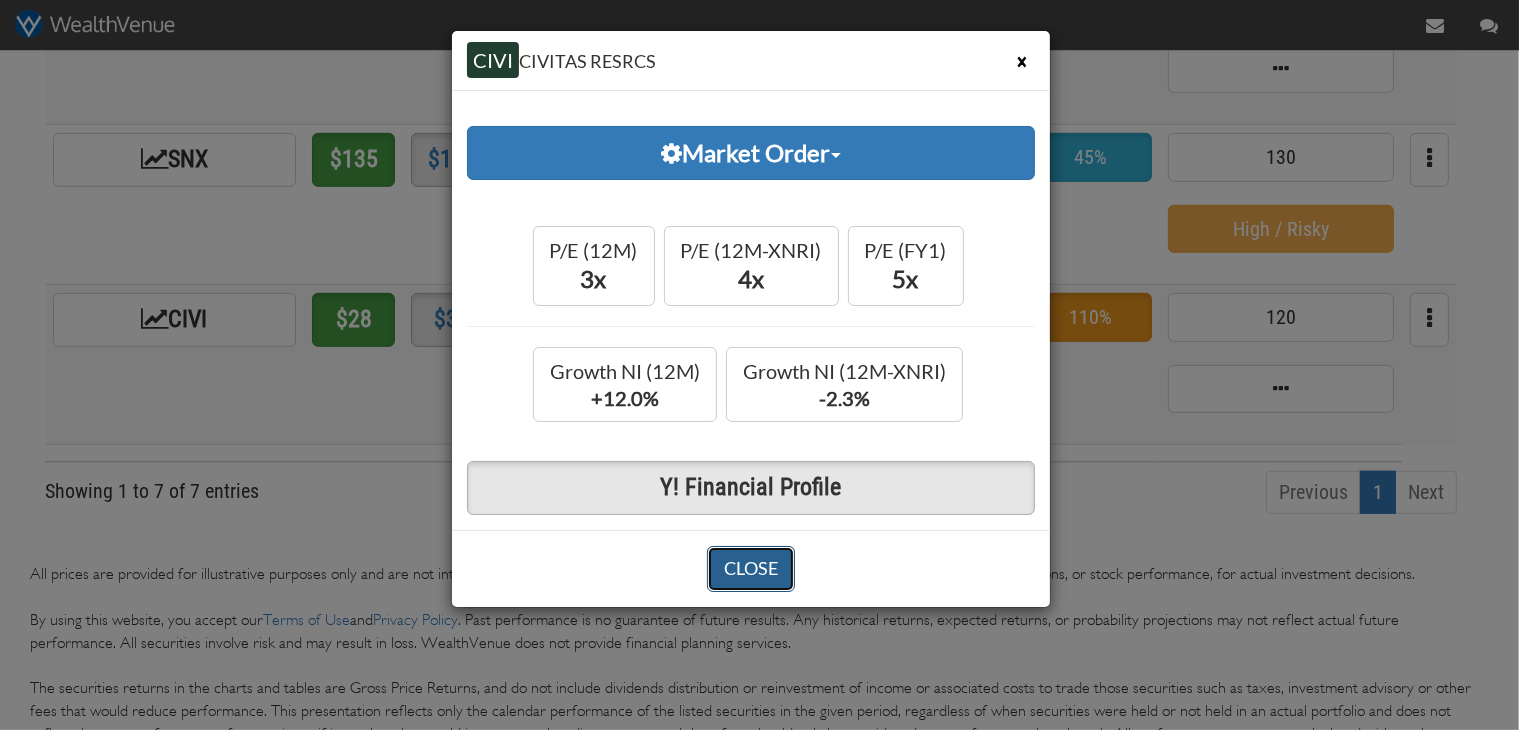 click on "CLOSE" at bounding box center [751, 569] 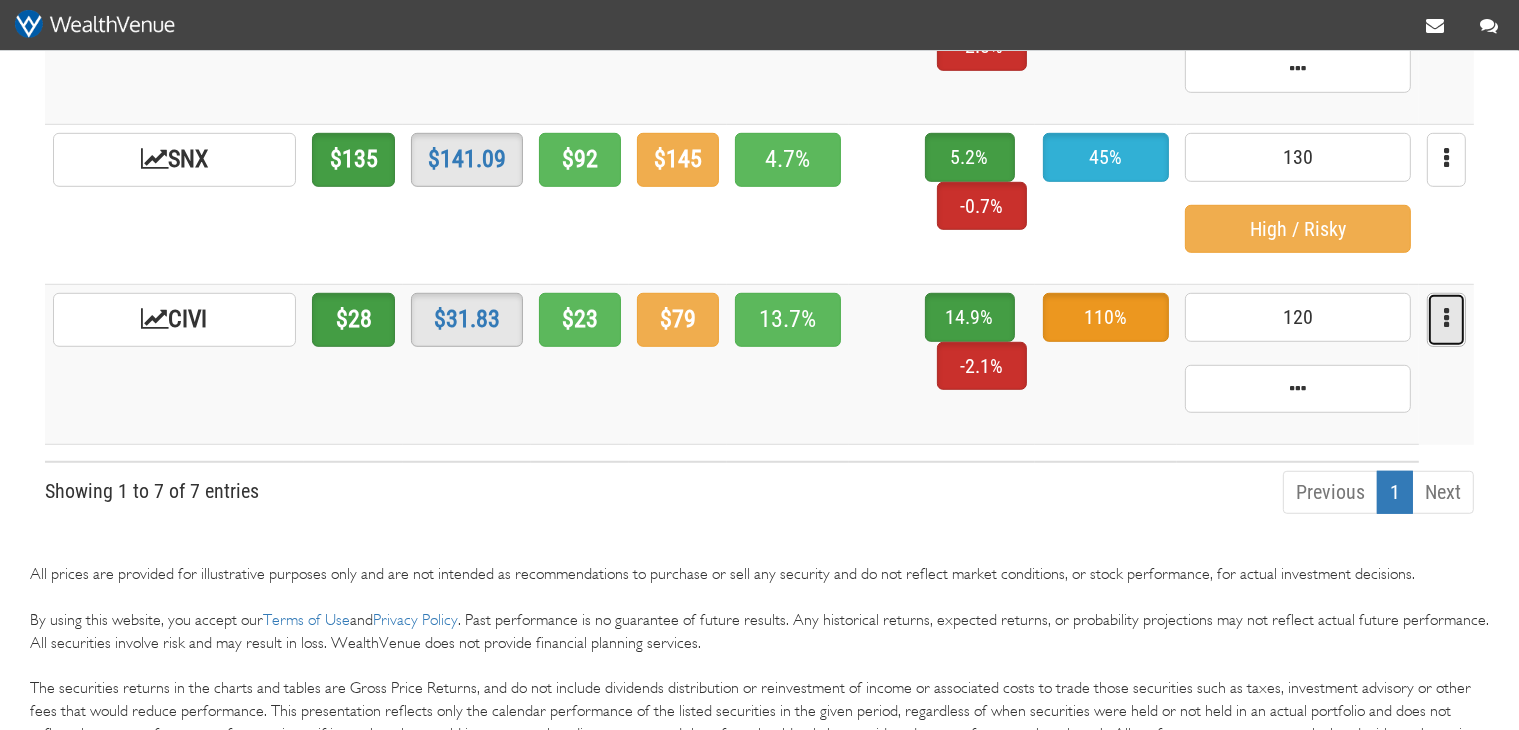 click at bounding box center [1446, 320] 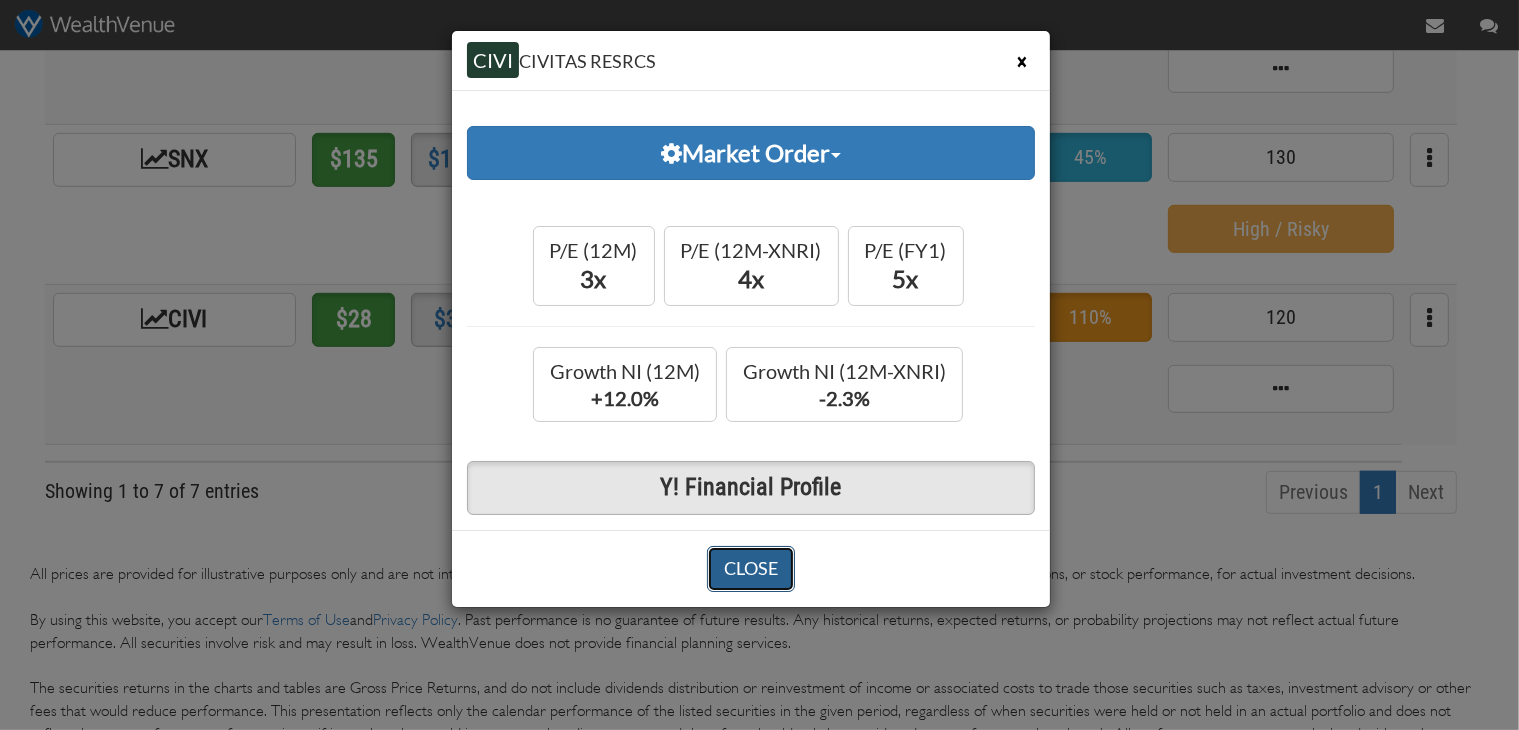 click on "CLOSE" at bounding box center (751, 569) 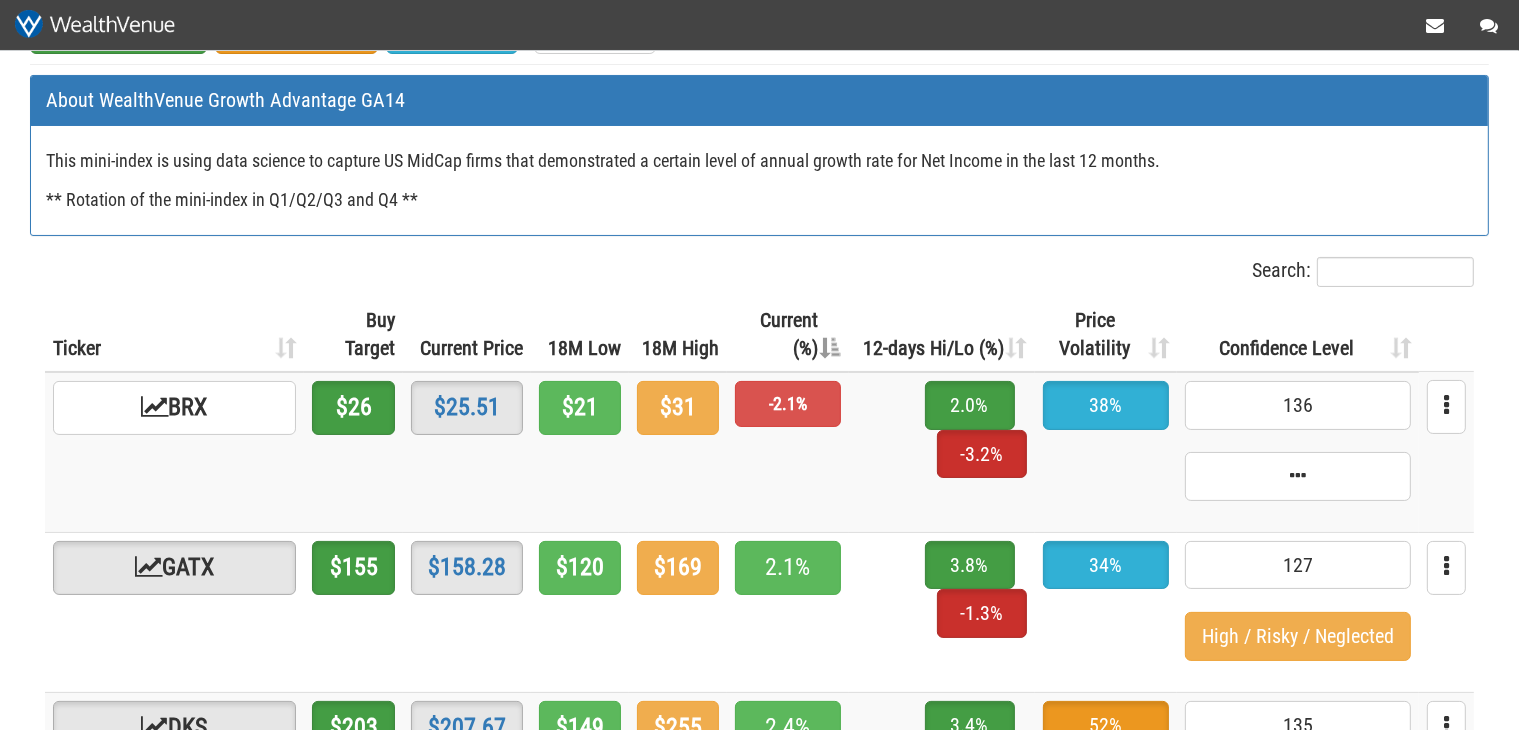 scroll, scrollTop: 211, scrollLeft: 0, axis: vertical 